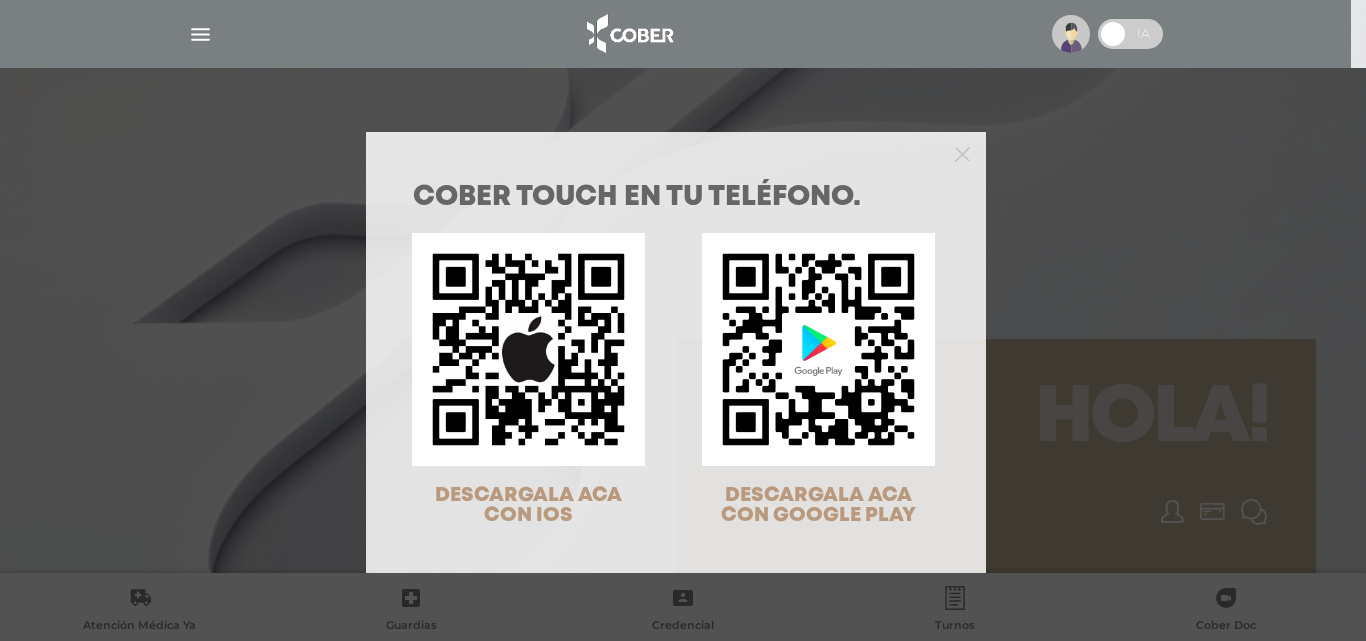 scroll, scrollTop: 0, scrollLeft: 0, axis: both 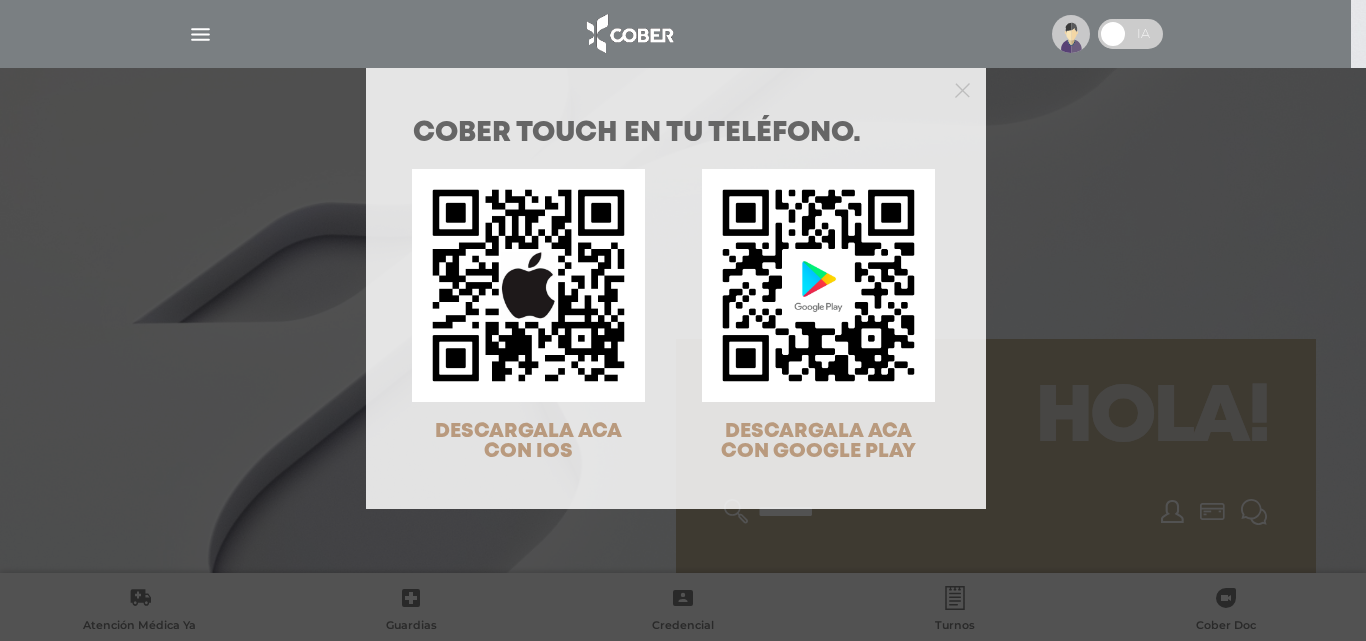 click at bounding box center [528, 285] 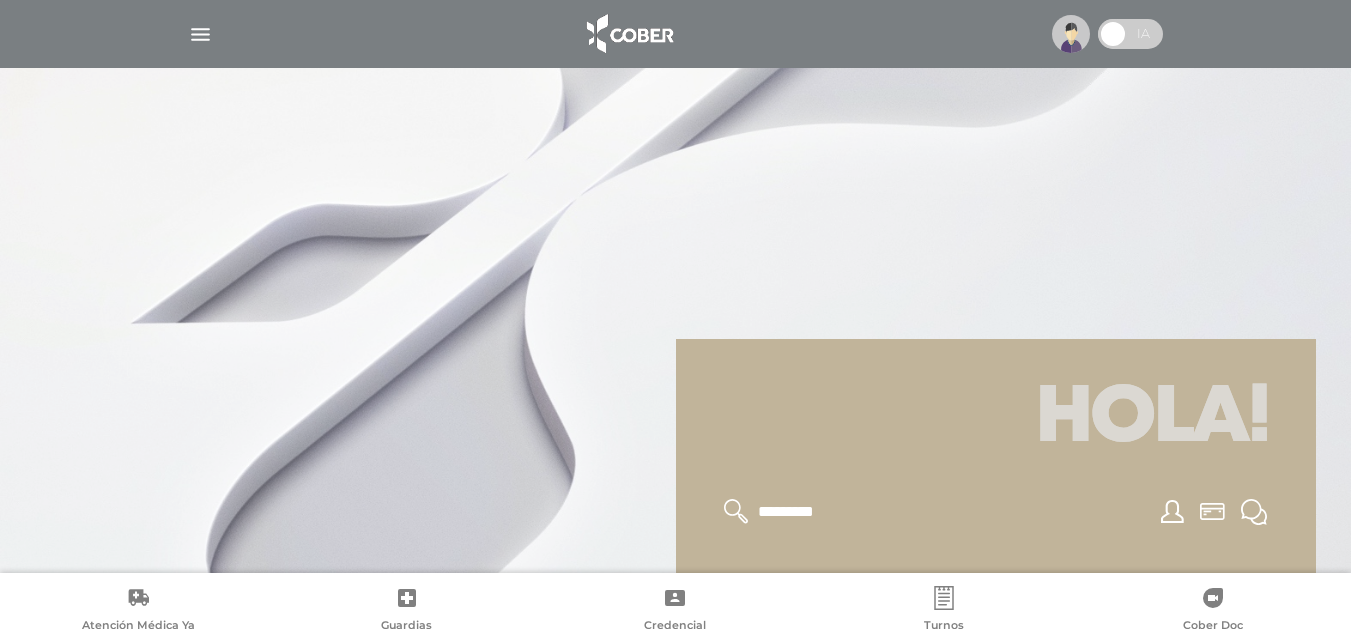click at bounding box center [1071, 34] 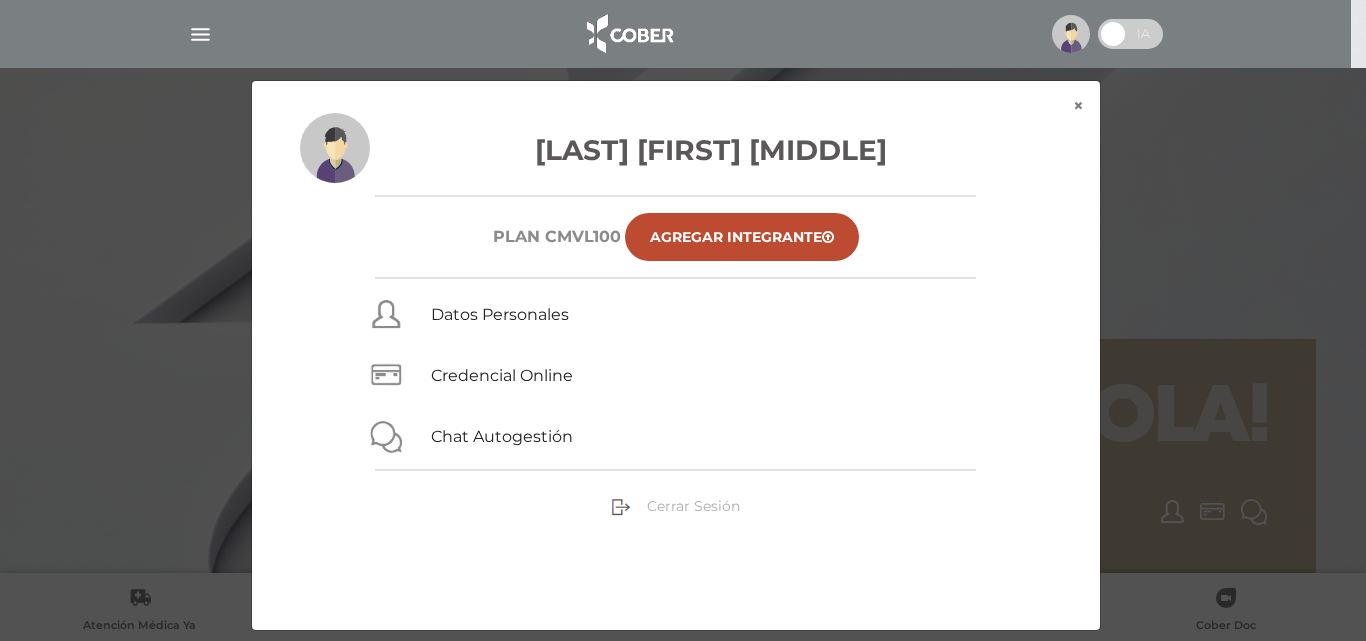 click on "Cerrar Sesión" at bounding box center [693, 506] 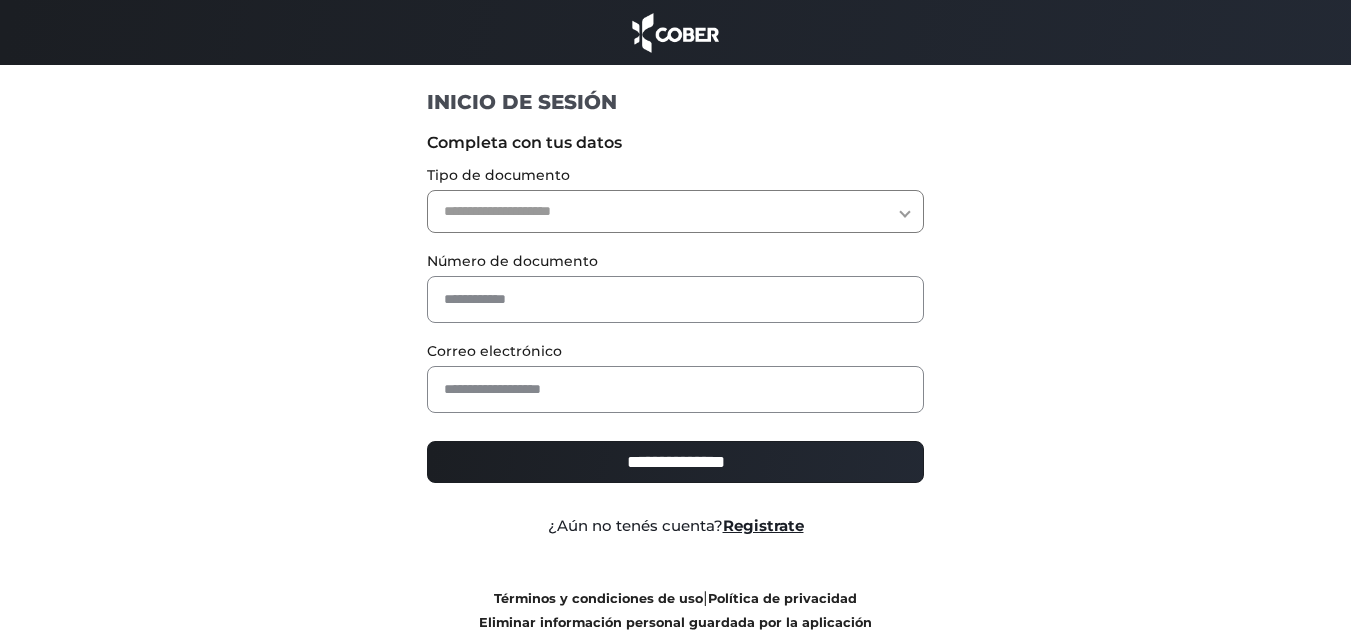scroll, scrollTop: 0, scrollLeft: 0, axis: both 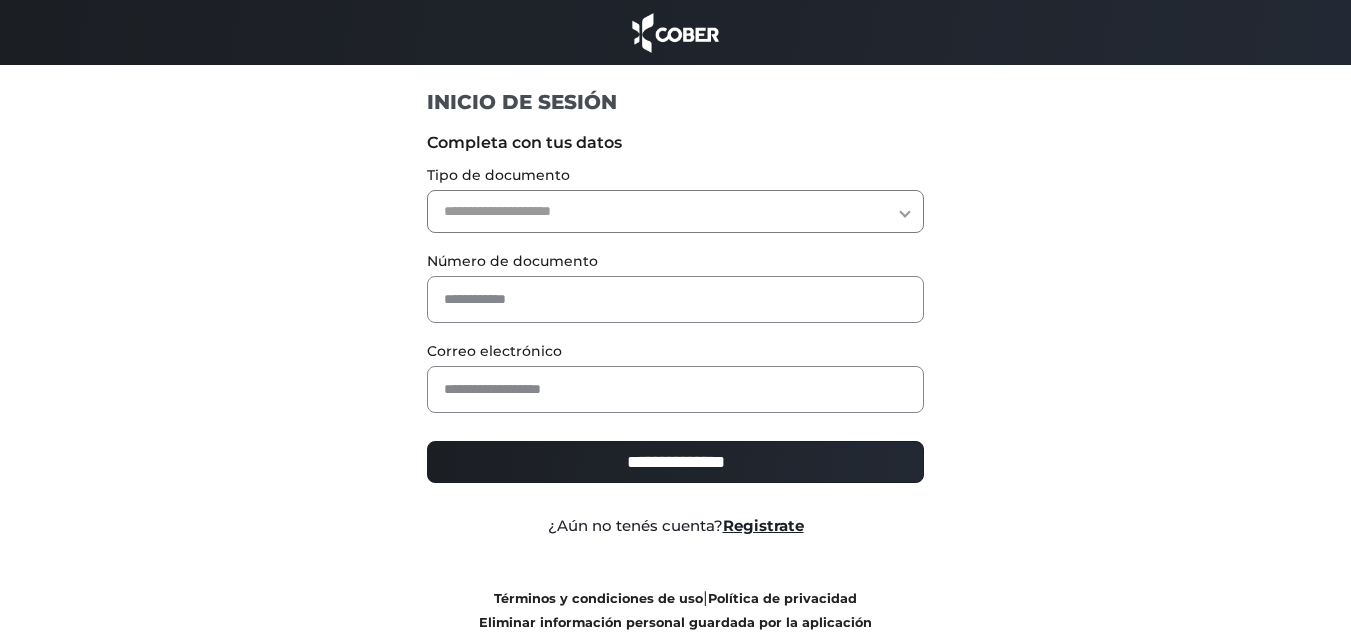 click on "**********" at bounding box center (675, 211) 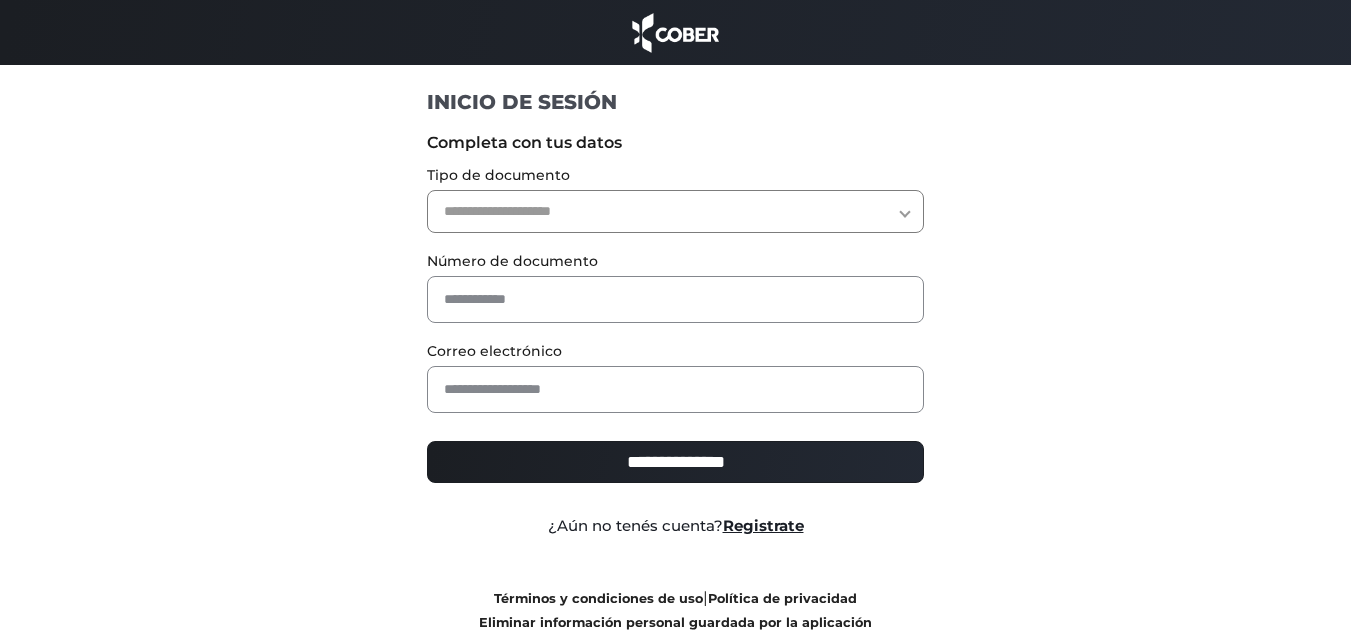 select on "***" 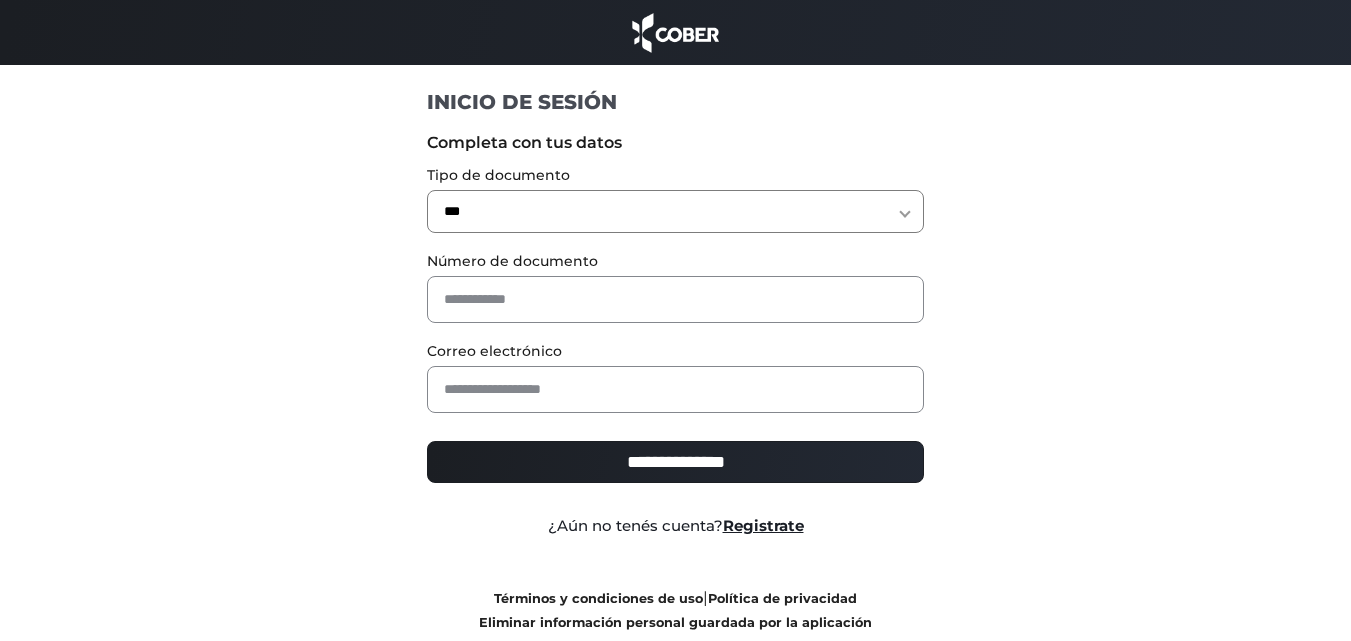 click on "**********" at bounding box center (675, 211) 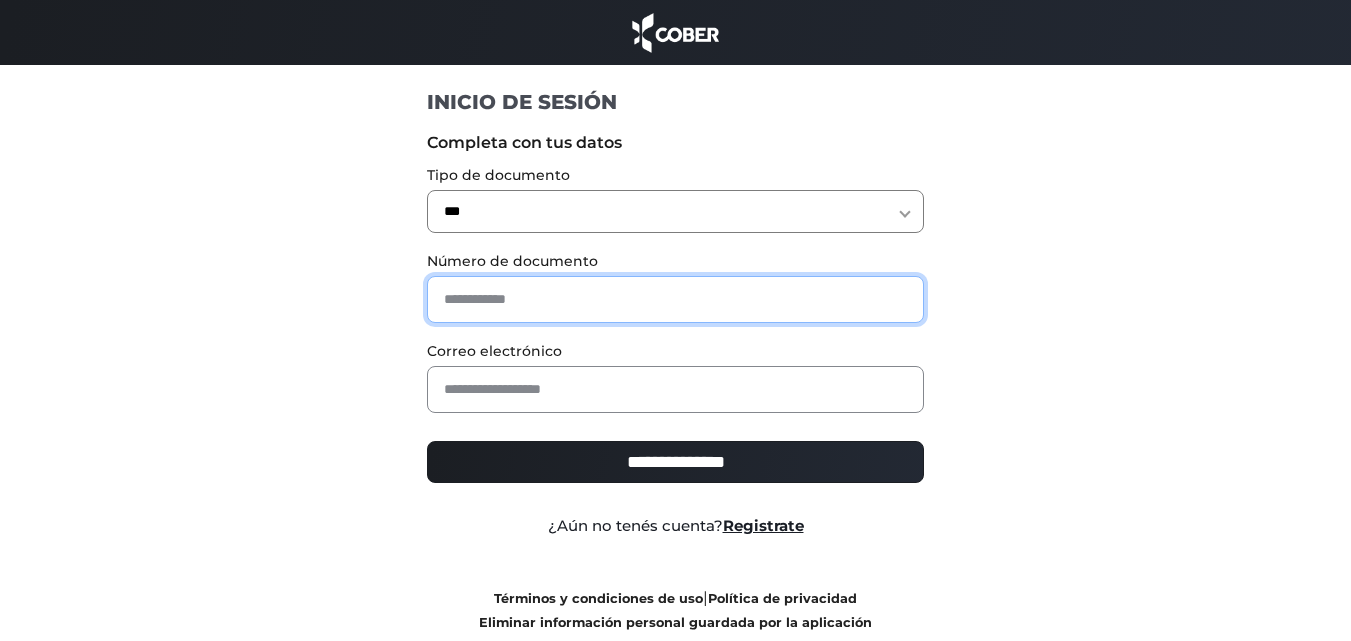 click at bounding box center [675, 299] 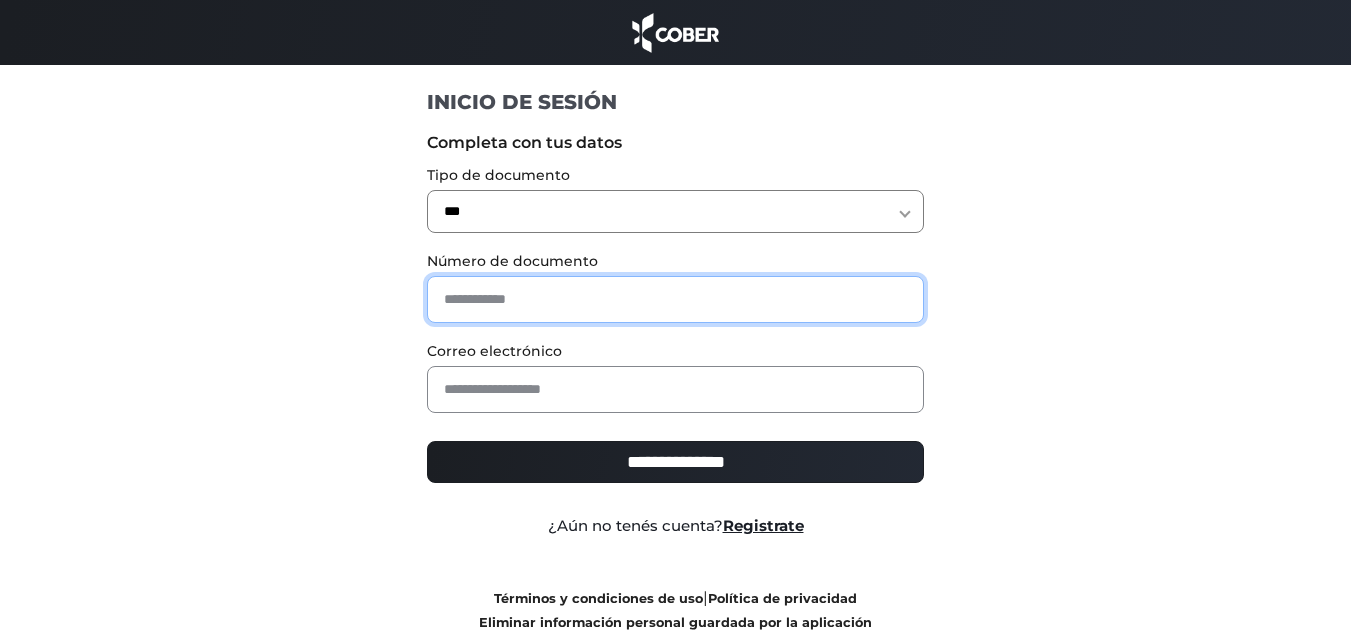 type on "********" 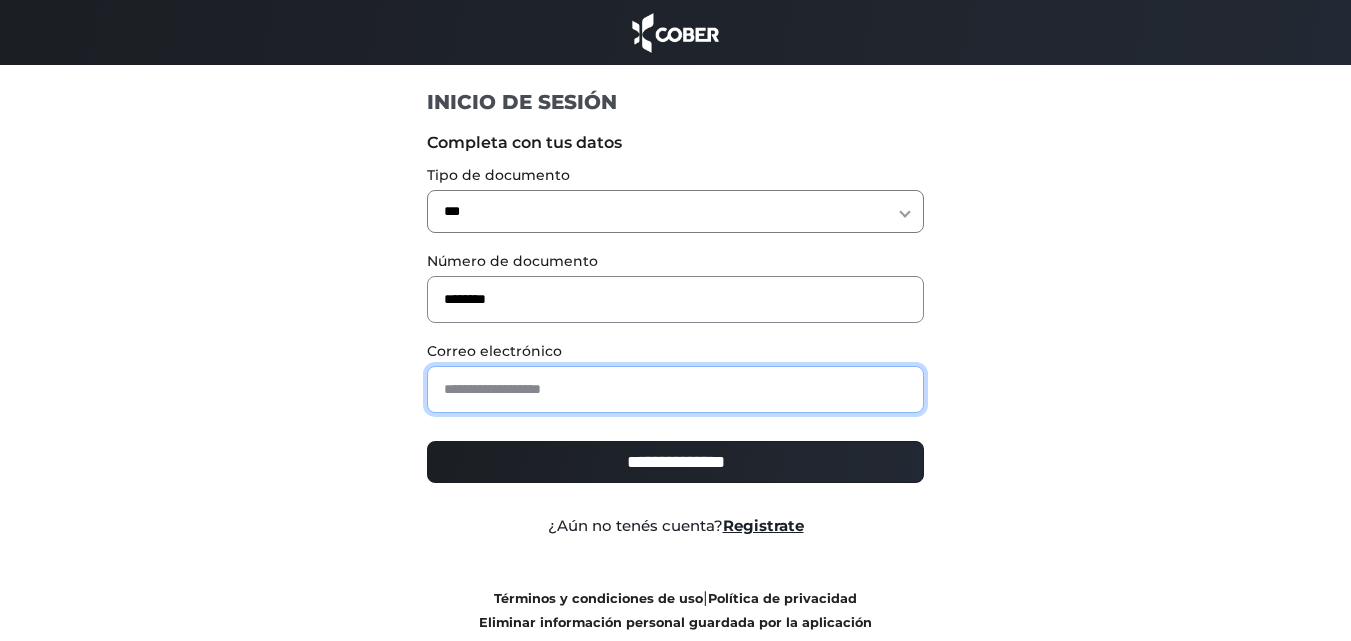 click at bounding box center (675, 389) 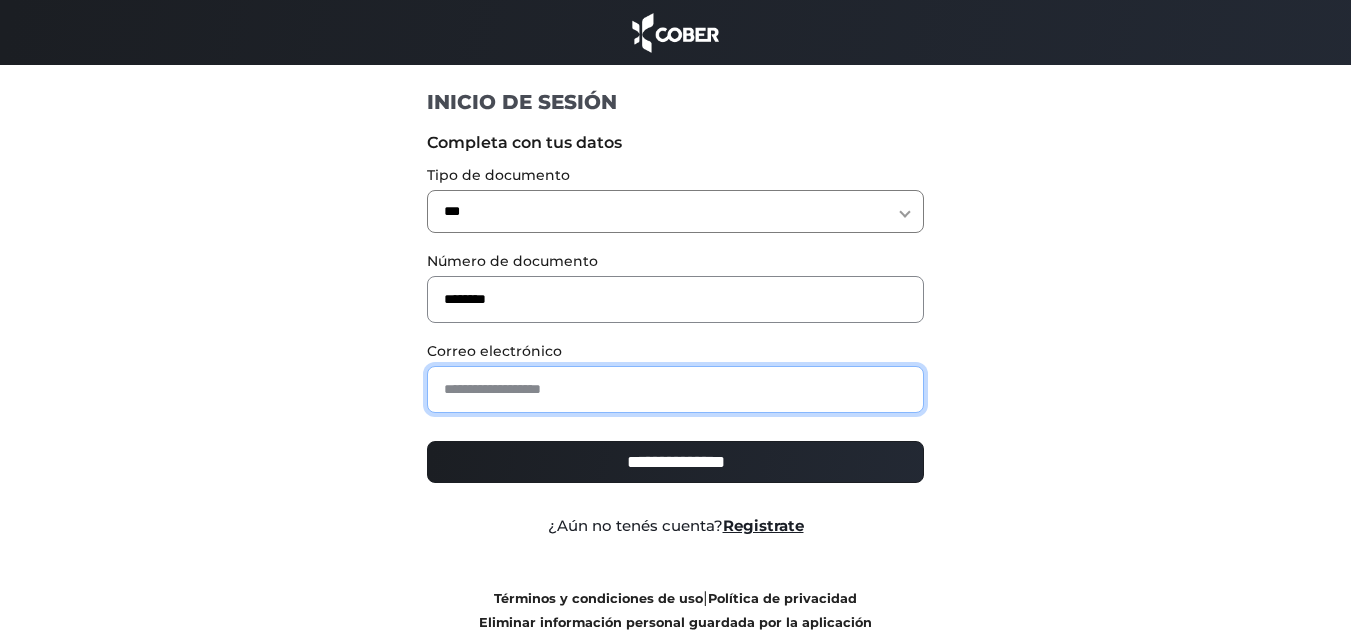 type on "**********" 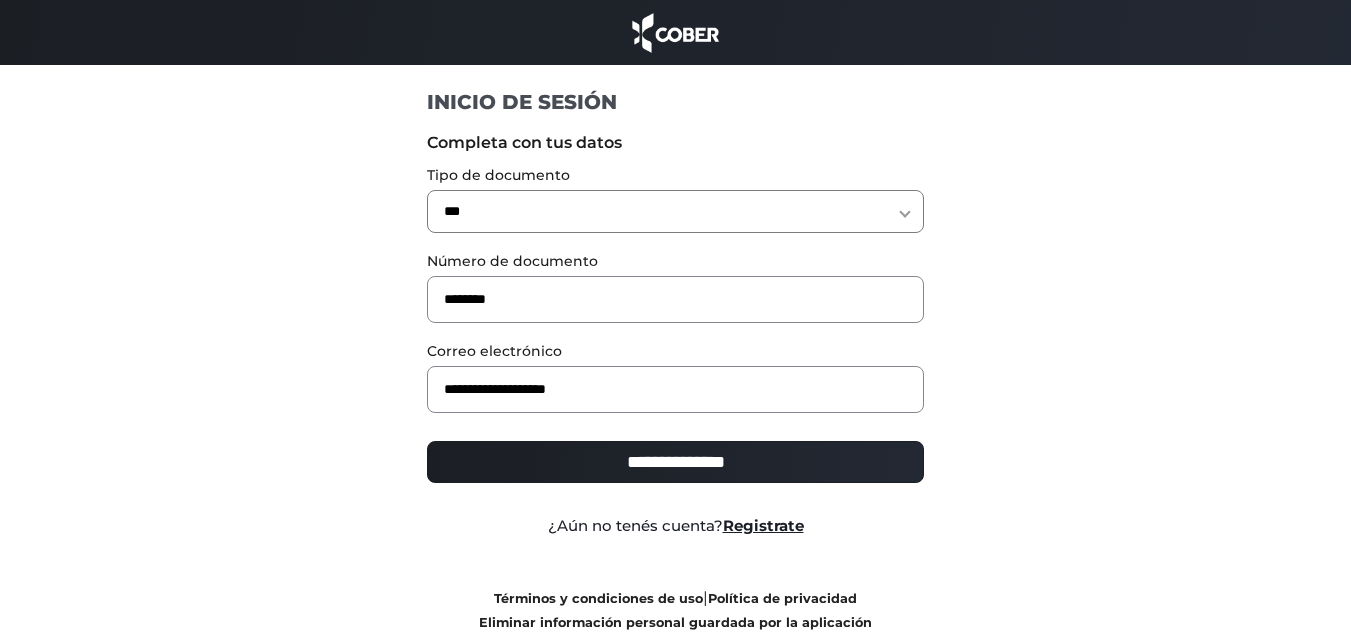 click on "**********" at bounding box center (675, 462) 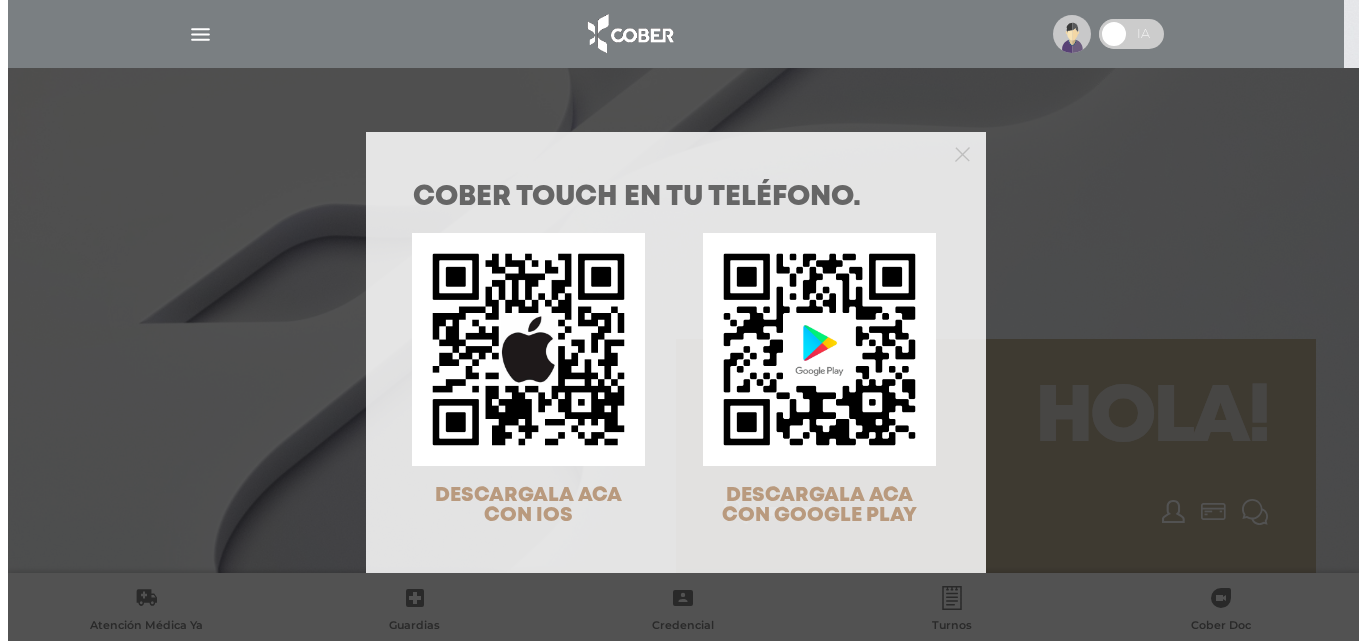 scroll, scrollTop: 0, scrollLeft: 0, axis: both 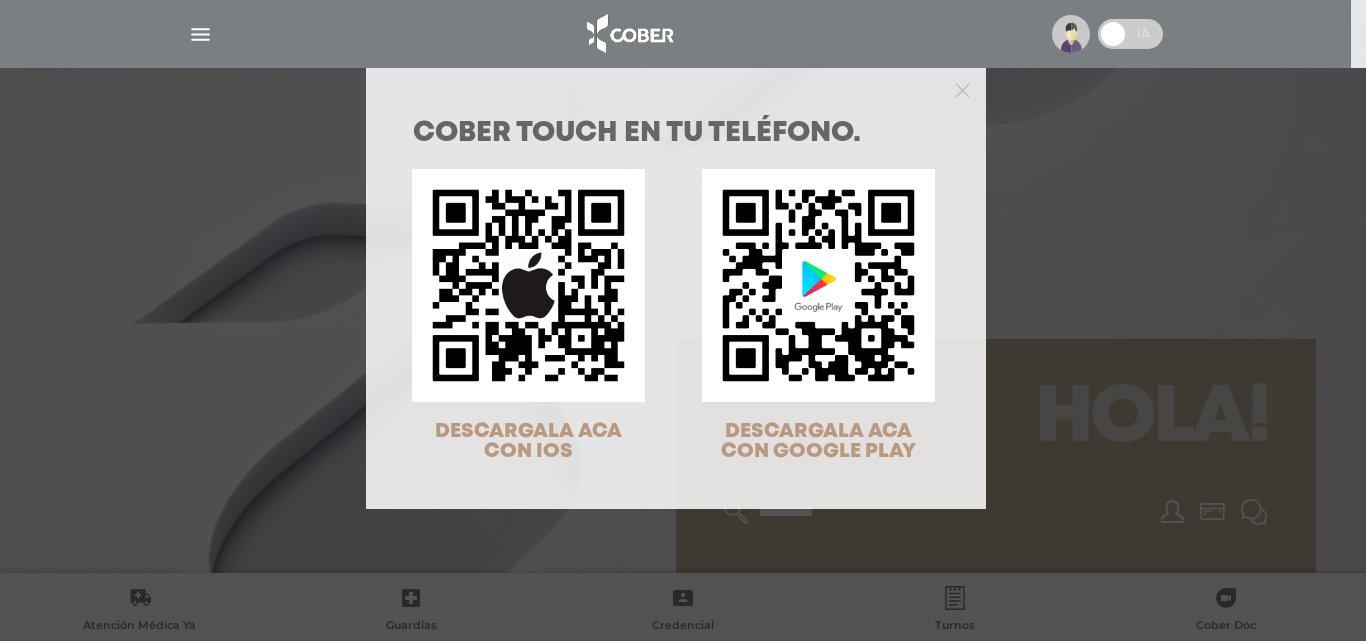 click on "COBER TOUCH en tu teléfono.
DESCARGALA ACA CON IOS
DESCARGALA ACA CON GOOGLE PLAY" at bounding box center [683, 320] 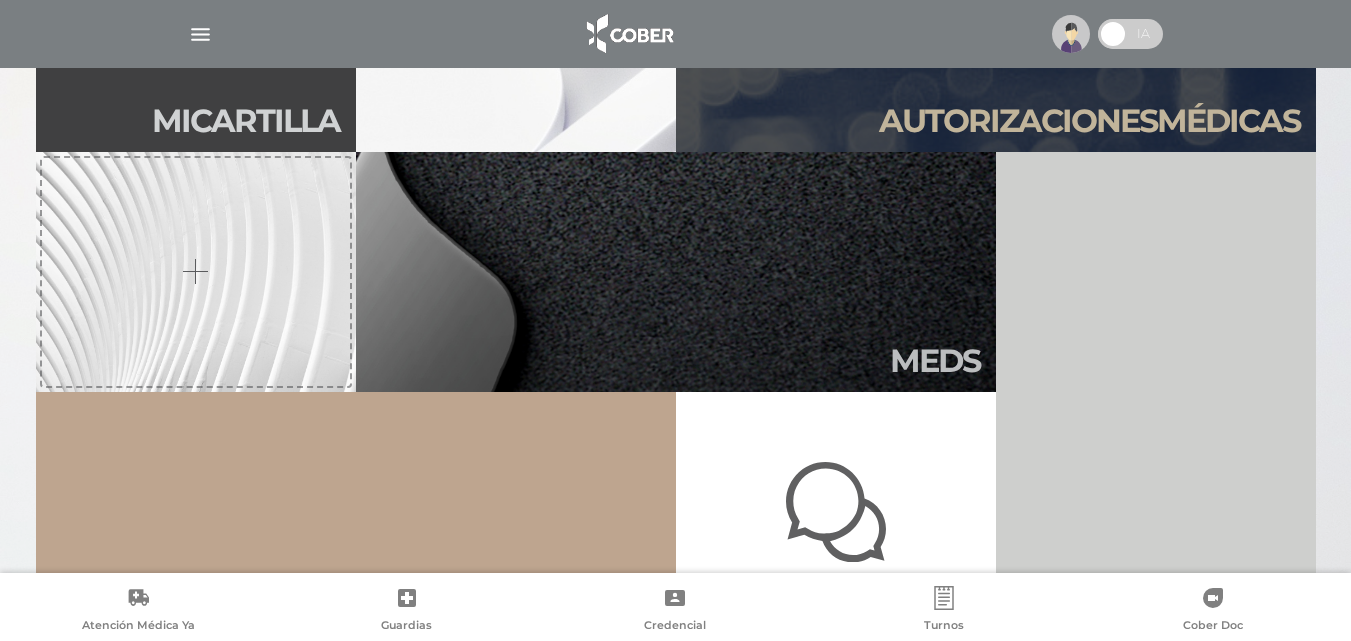 scroll, scrollTop: 592, scrollLeft: 0, axis: vertical 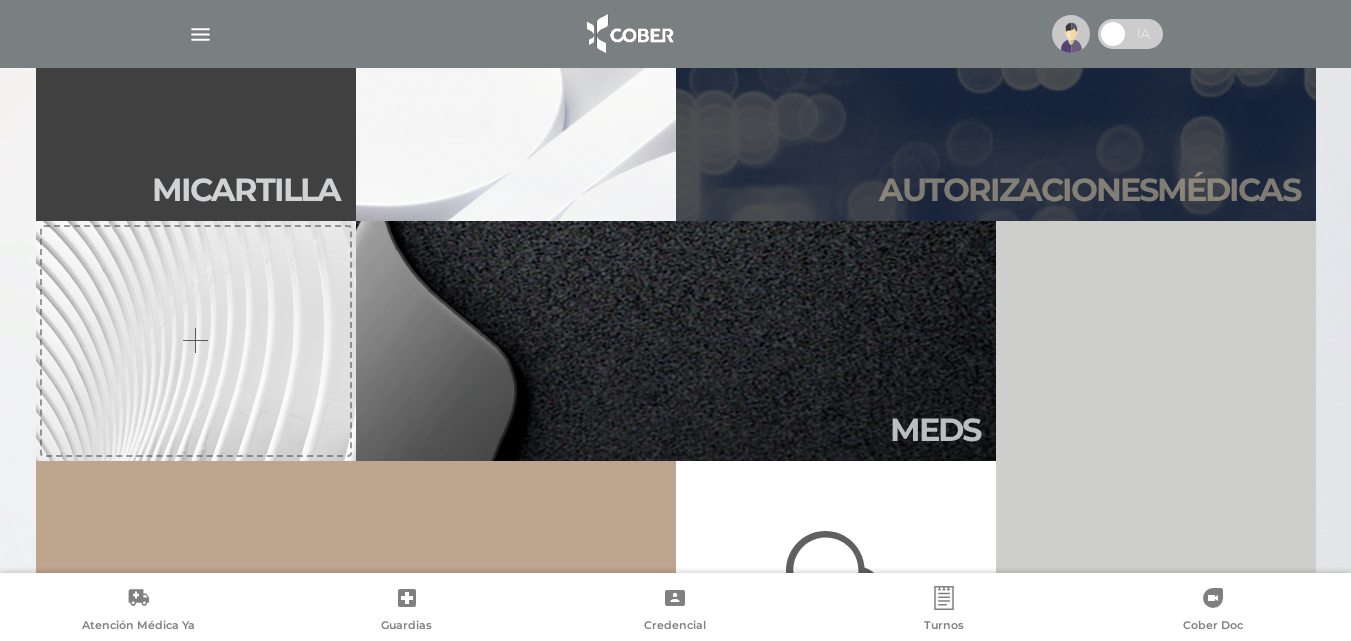click on "Autori zaciones  médicas" at bounding box center [1089, 190] 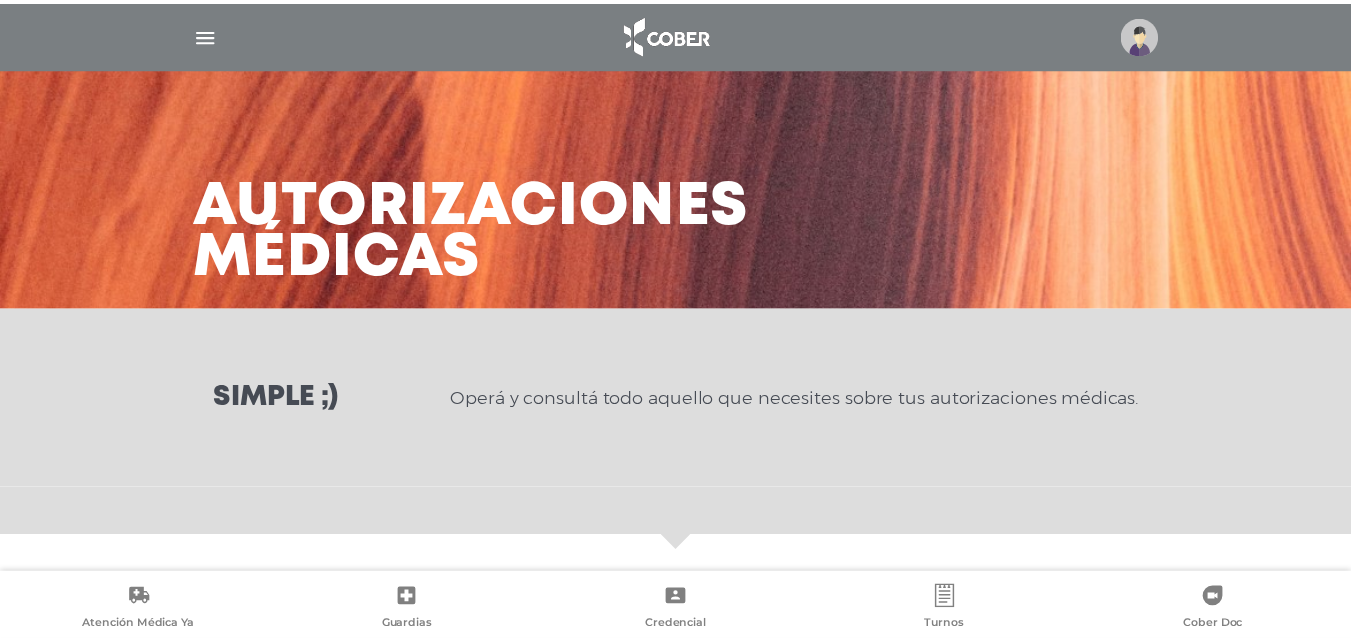 scroll, scrollTop: 0, scrollLeft: 0, axis: both 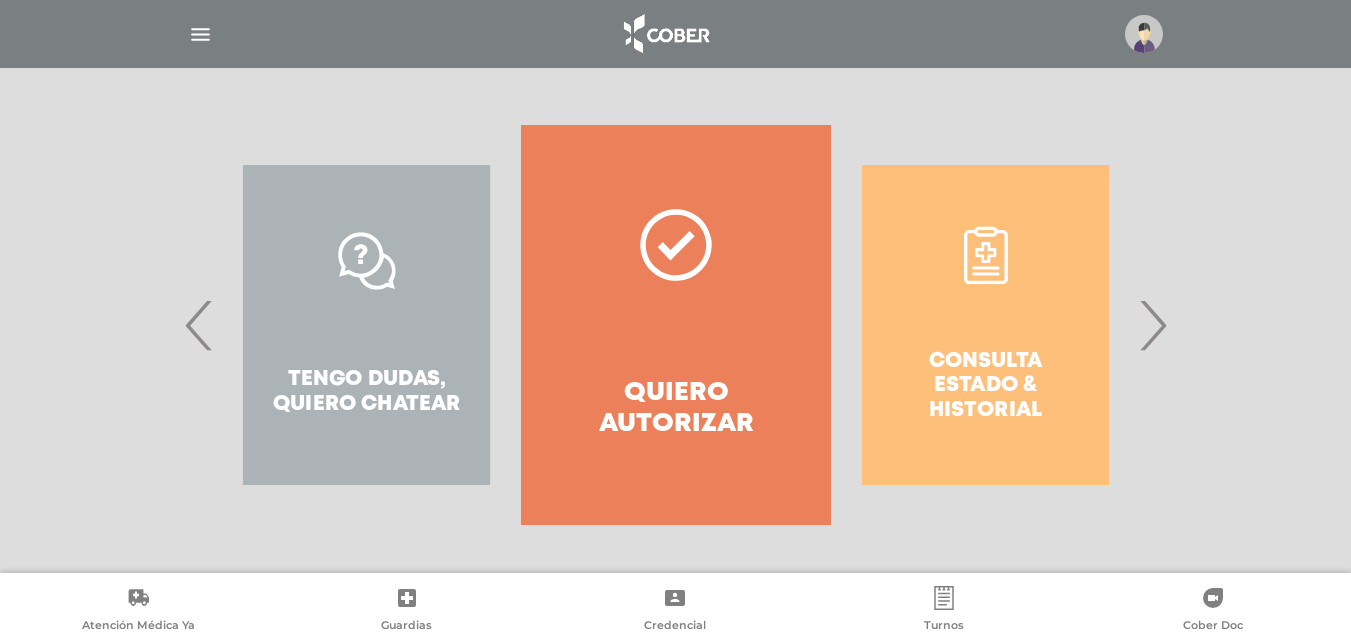 click on "Quiero autorizar" at bounding box center [675, 409] 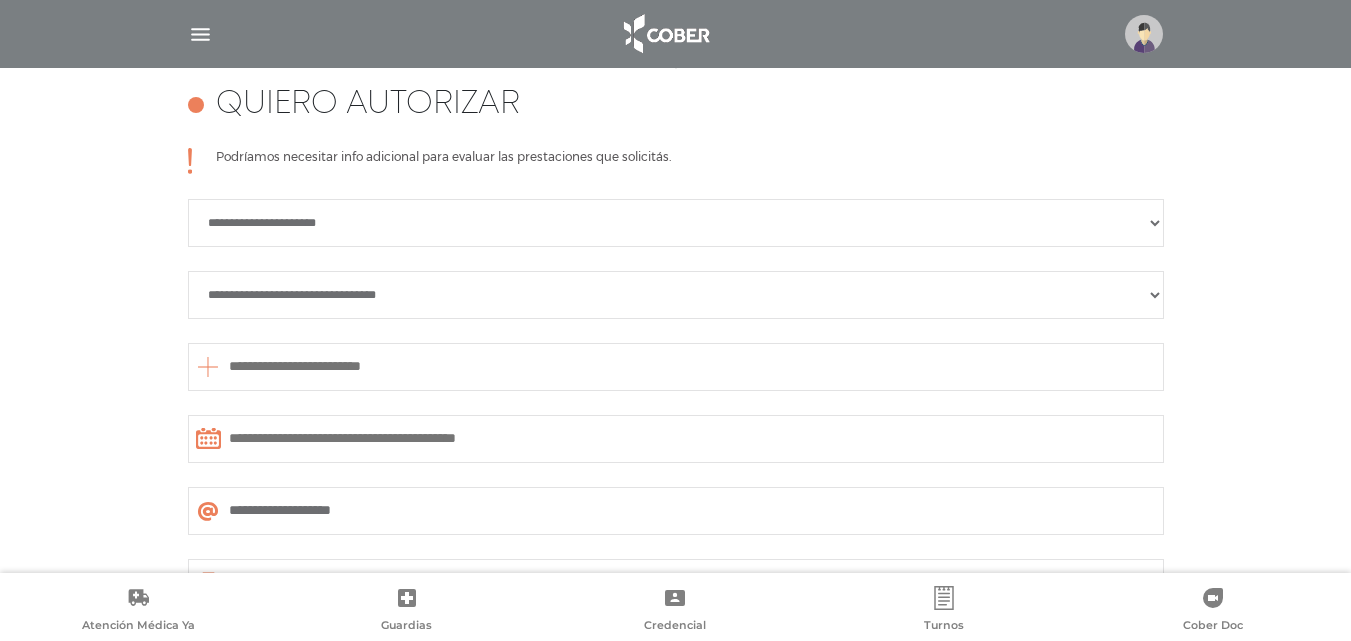 scroll, scrollTop: 888, scrollLeft: 0, axis: vertical 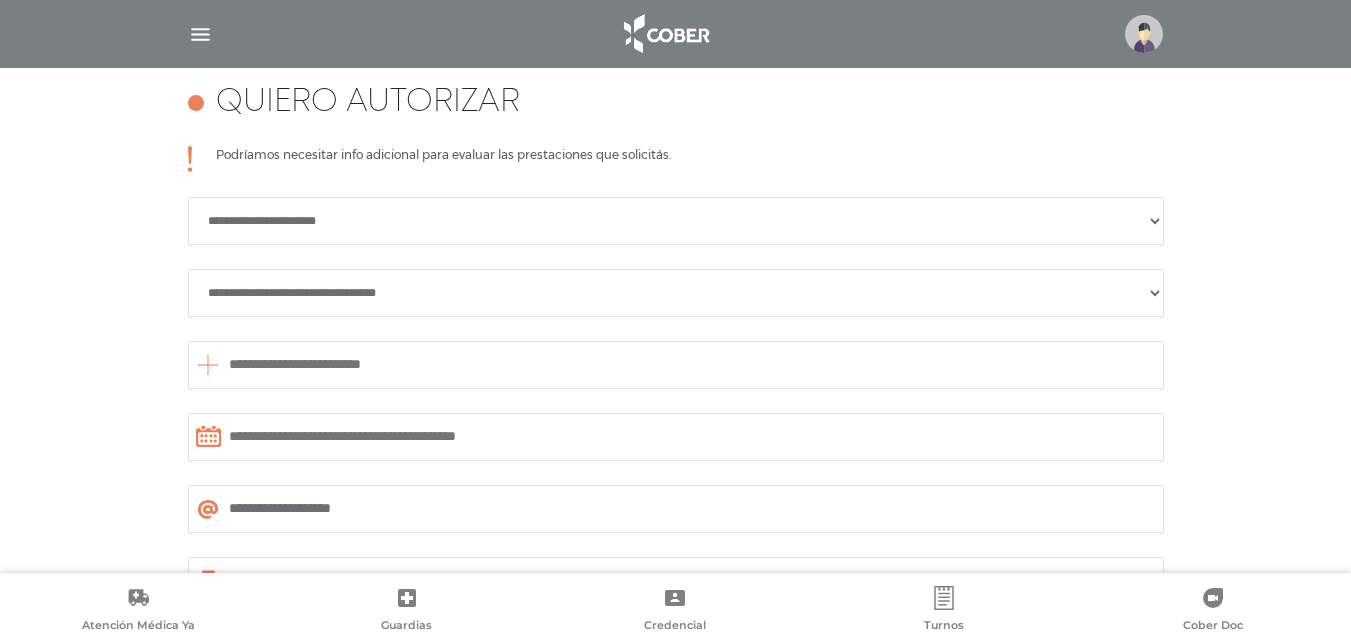 click on "**********" at bounding box center (676, 221) 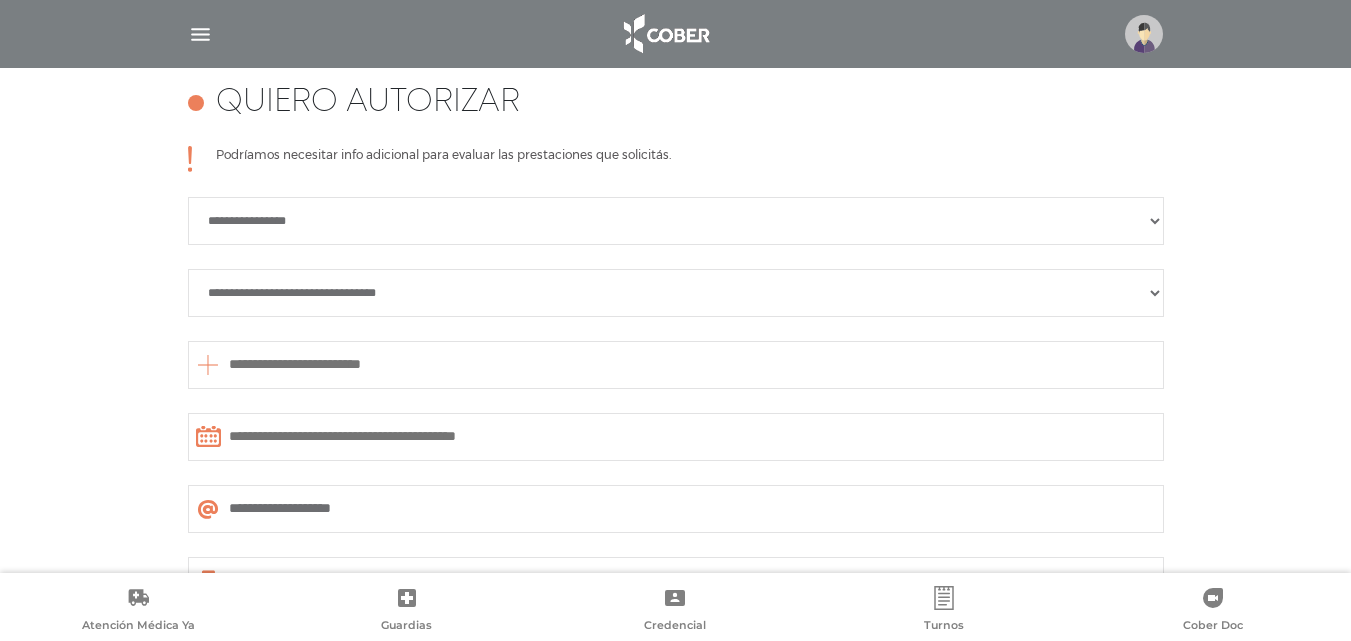click on "**********" at bounding box center (676, 221) 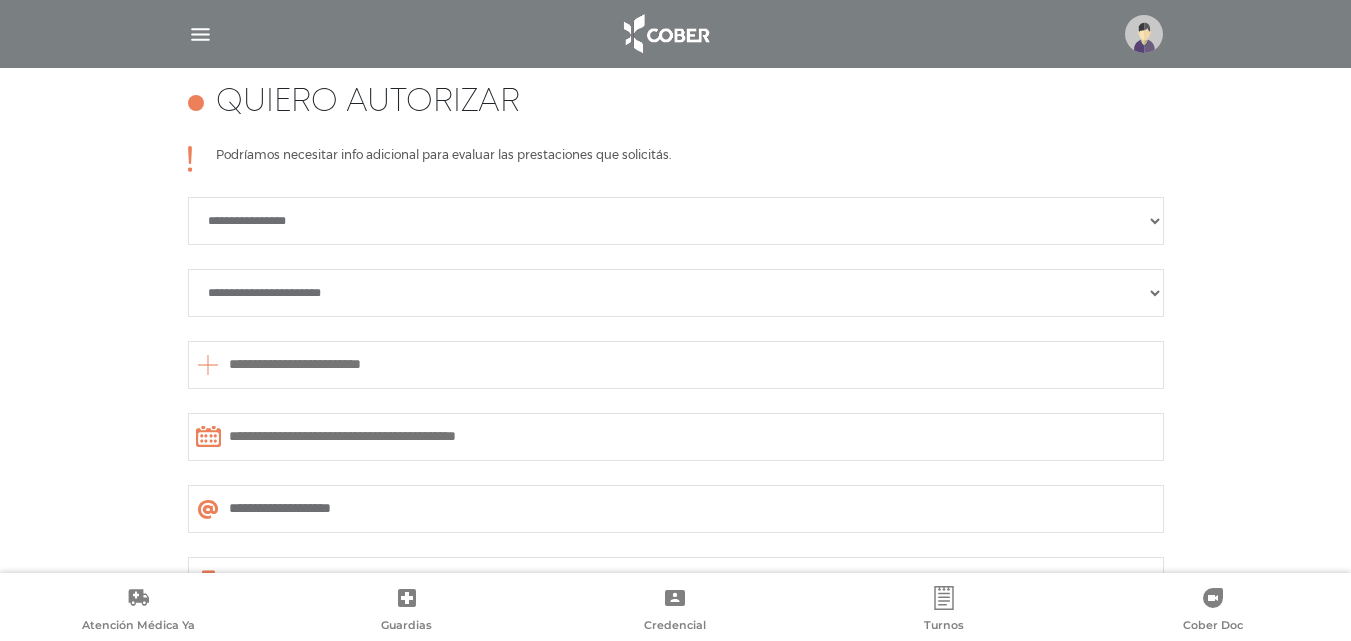 click on "**********" at bounding box center [676, 293] 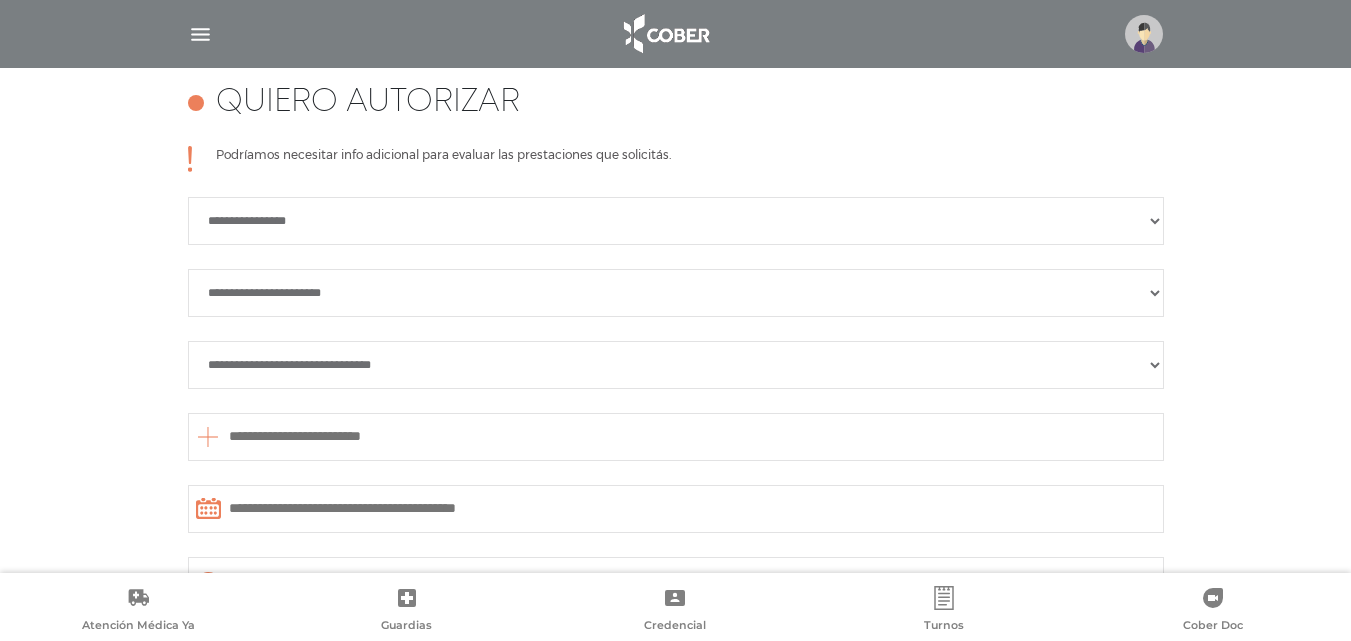 click on "**********" at bounding box center [676, 365] 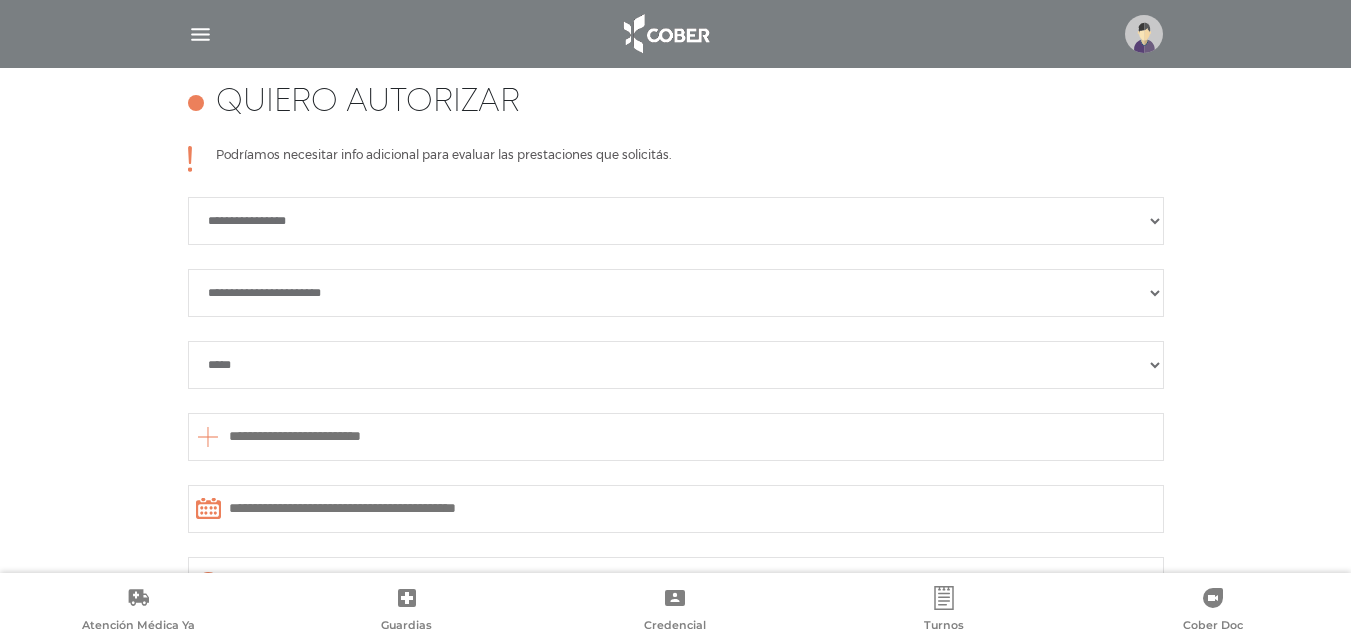 click at bounding box center [676, 437] 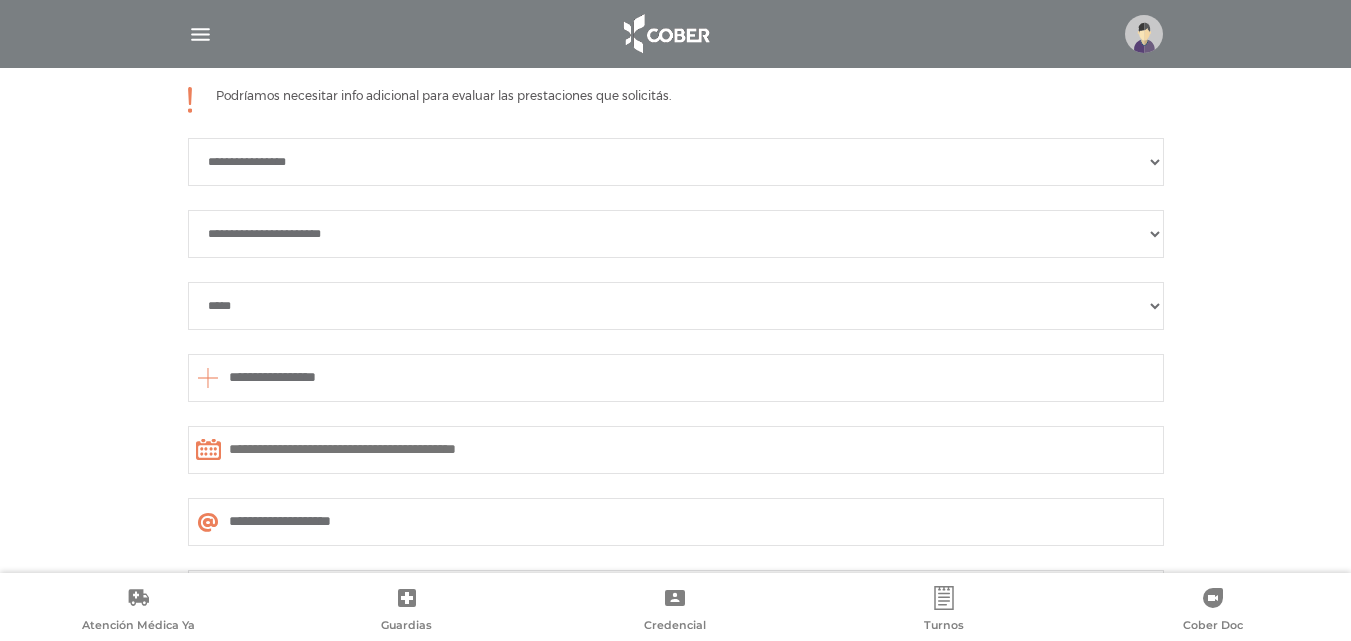 scroll, scrollTop: 1160, scrollLeft: 0, axis: vertical 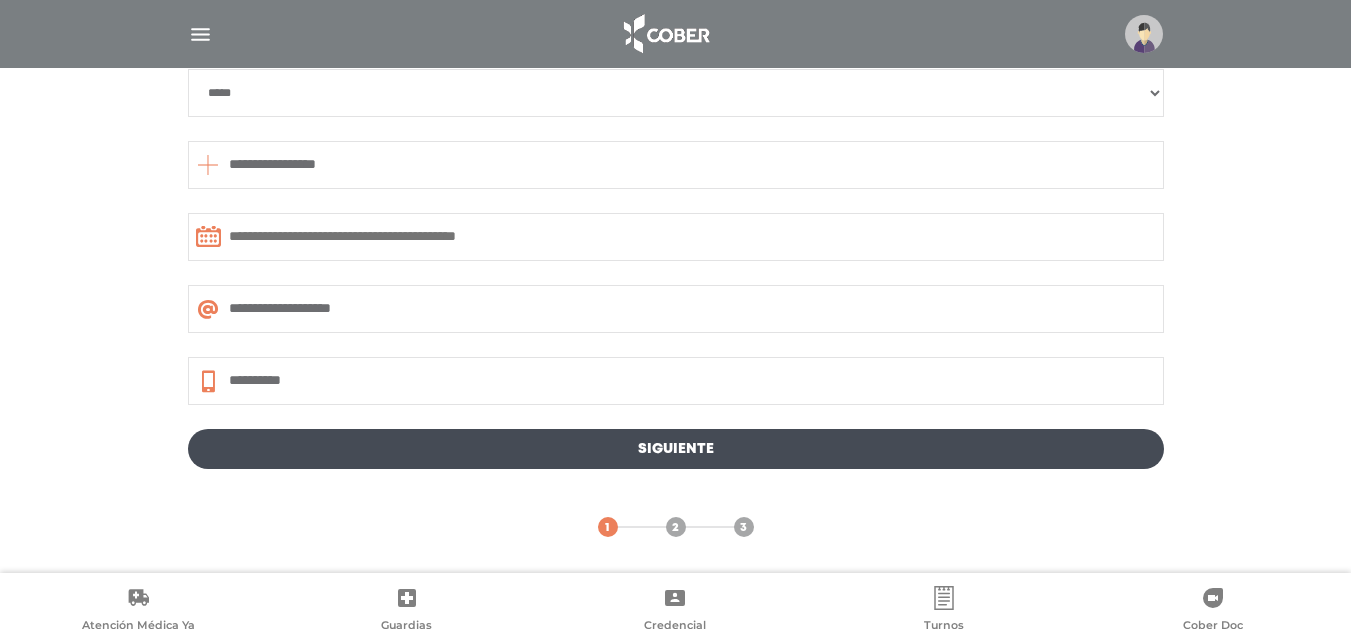 type on "**********" 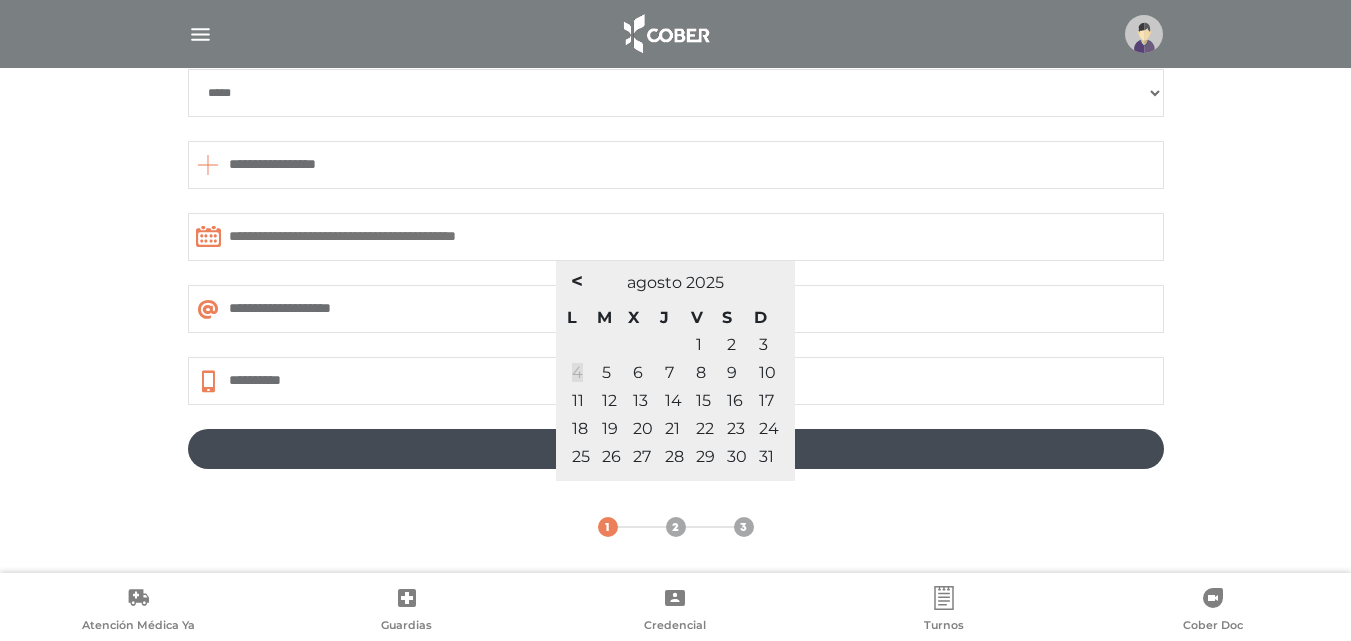 click on "4" at bounding box center (577, 372) 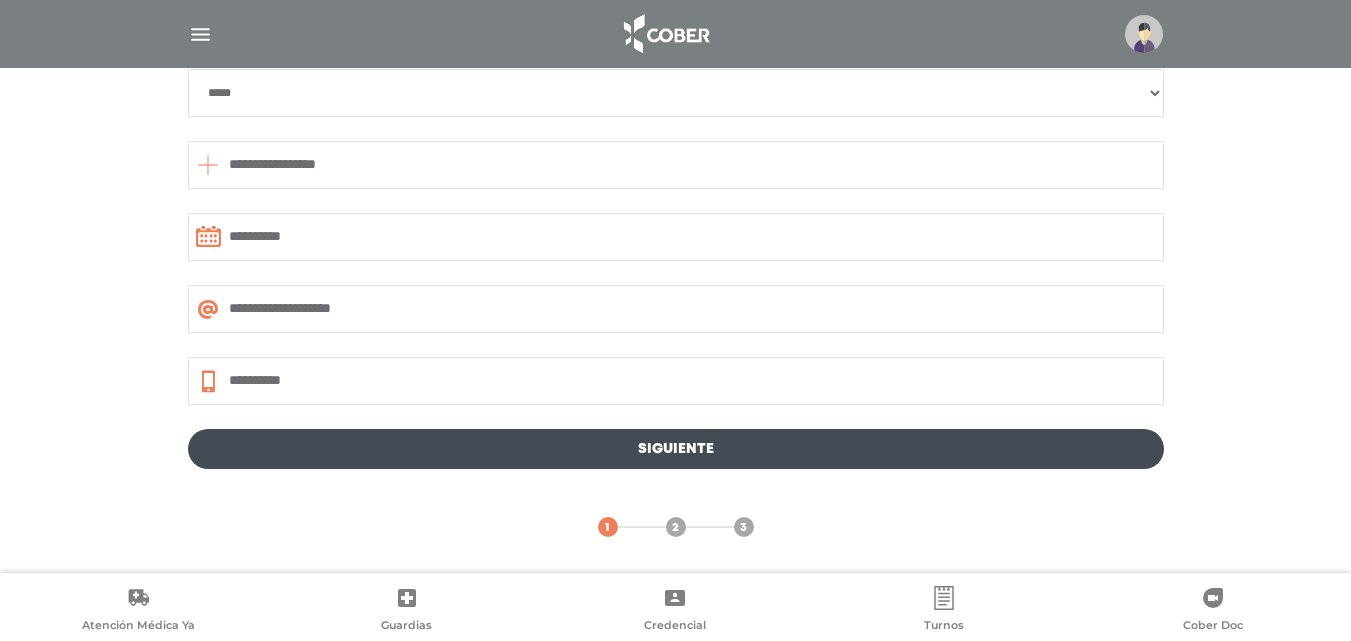 click on "Siguiente" at bounding box center [676, 449] 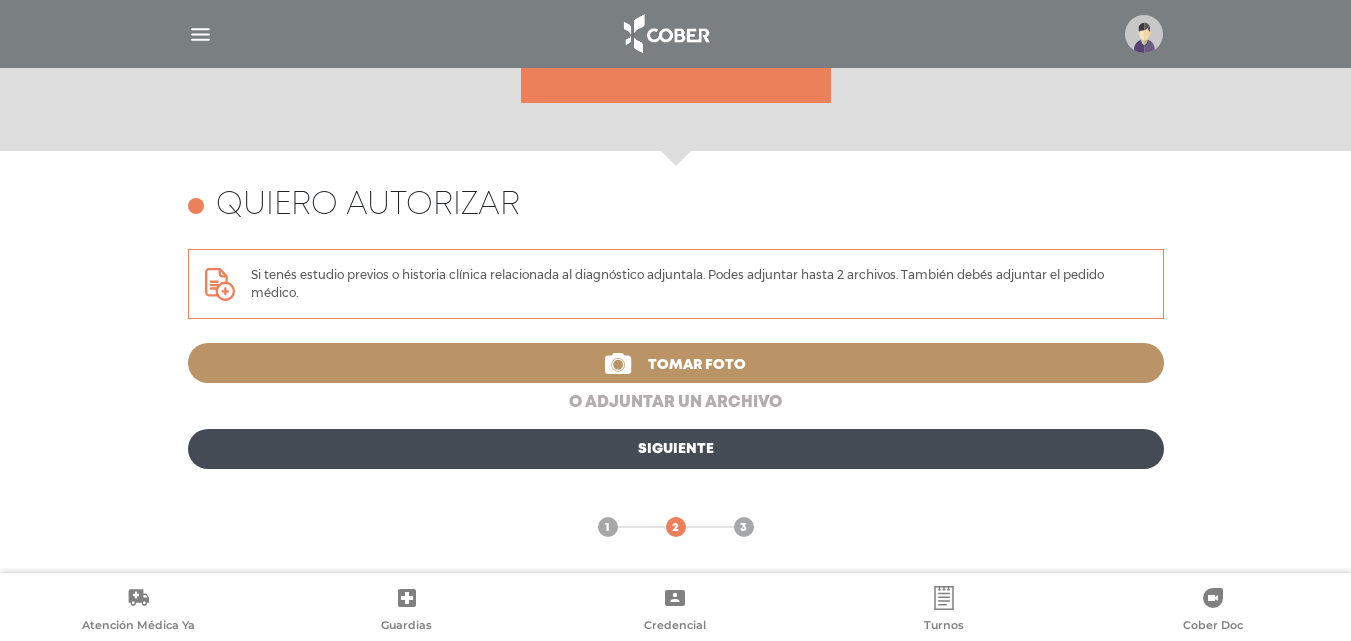 click on "o adjuntar un archivo" at bounding box center [676, 403] 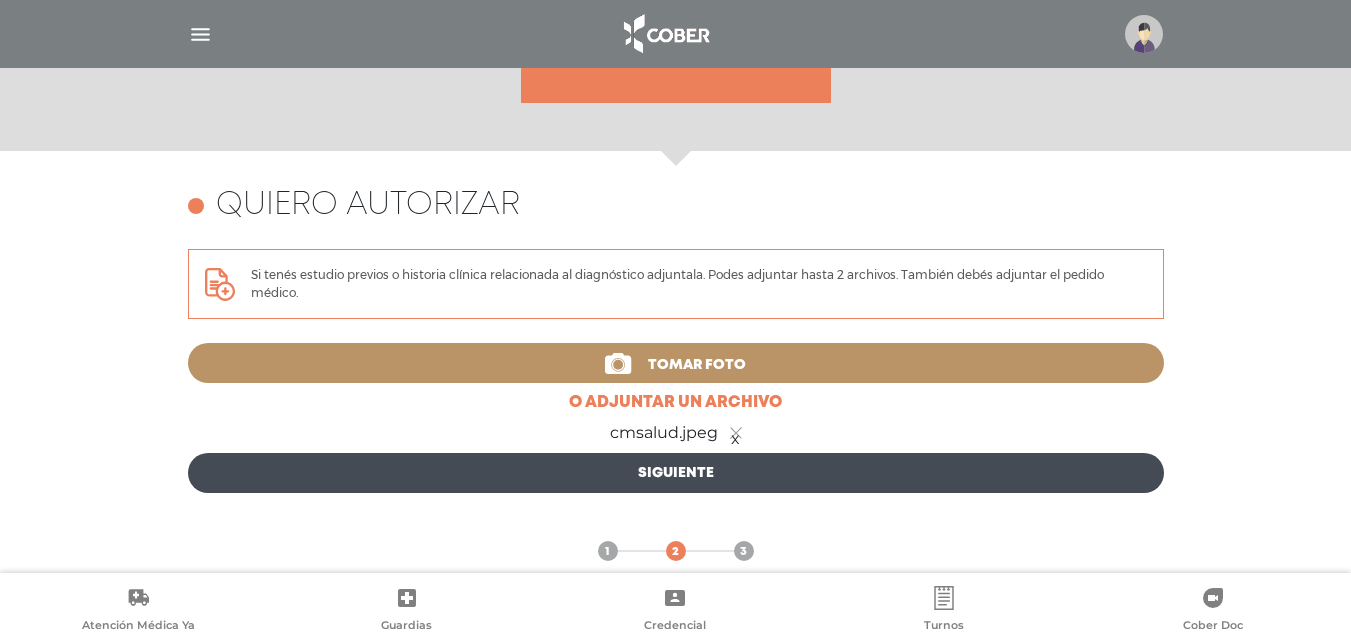 click on "Siguiente" at bounding box center [676, 473] 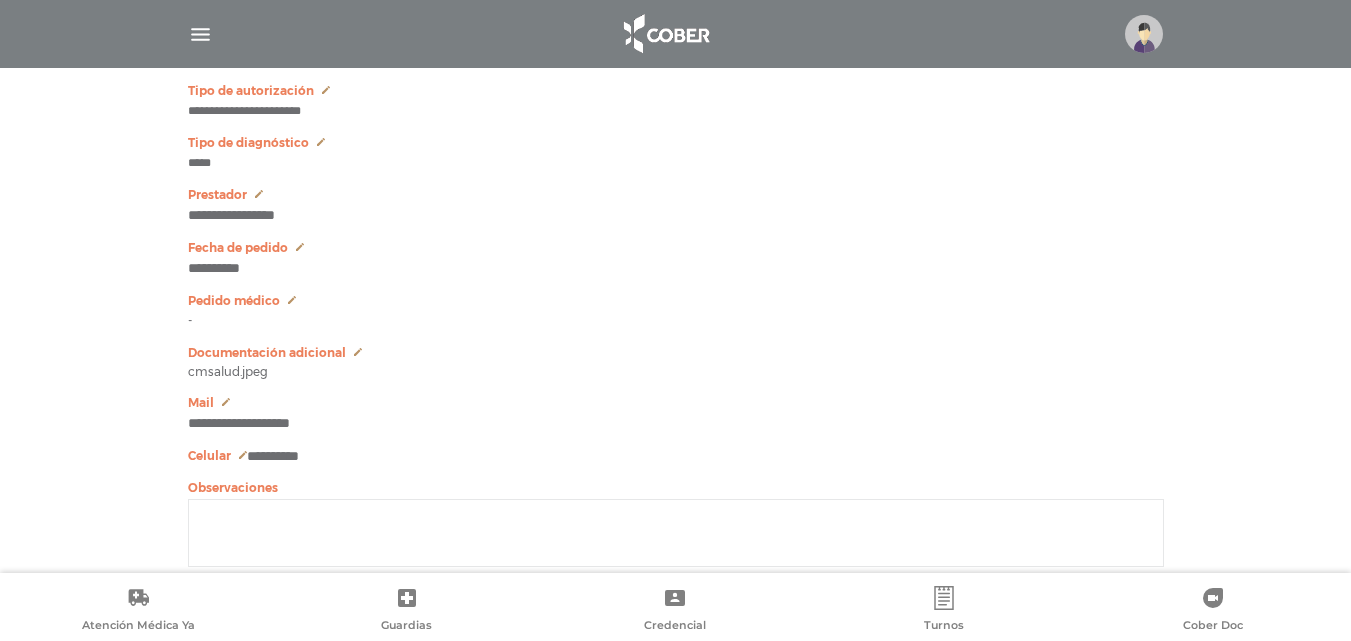 scroll, scrollTop: 1086, scrollLeft: 0, axis: vertical 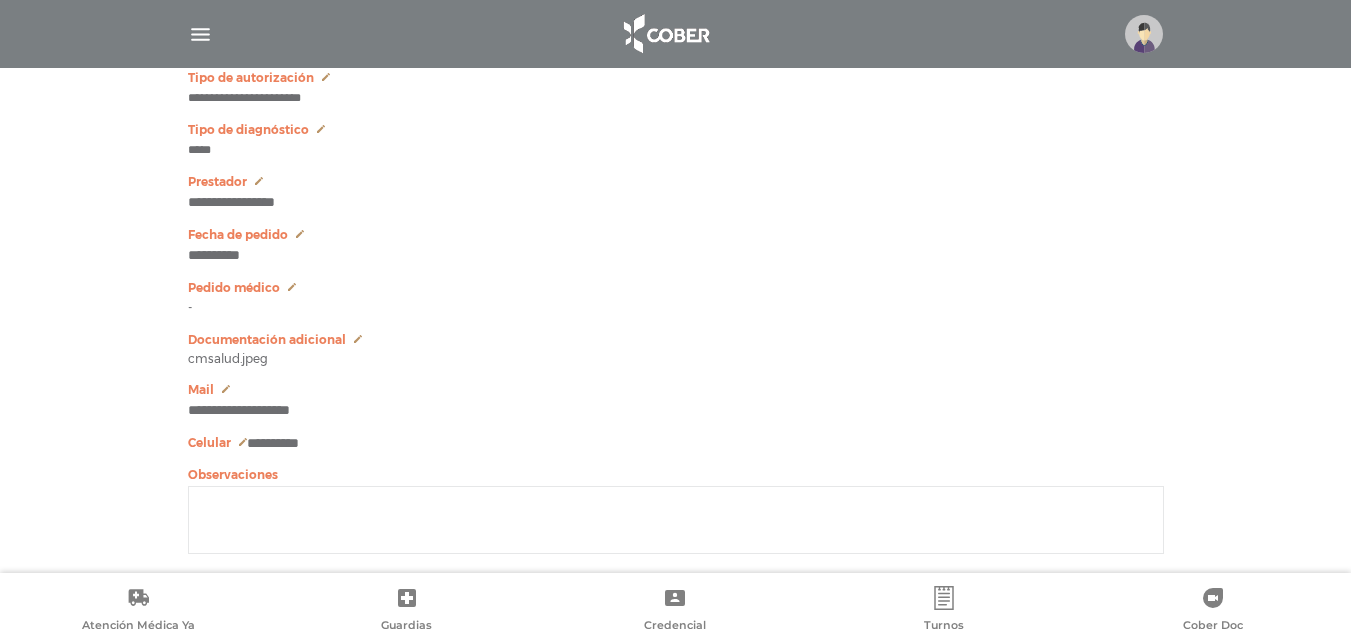click 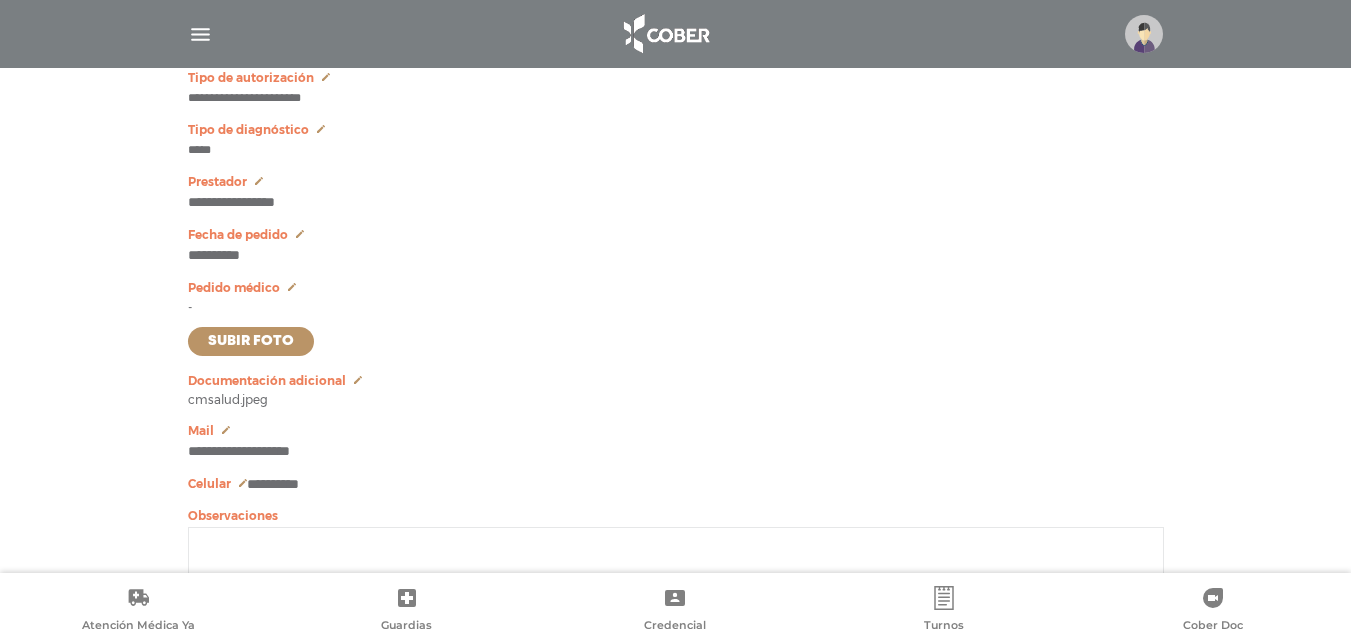 click on "Subir foto" at bounding box center (251, 341) 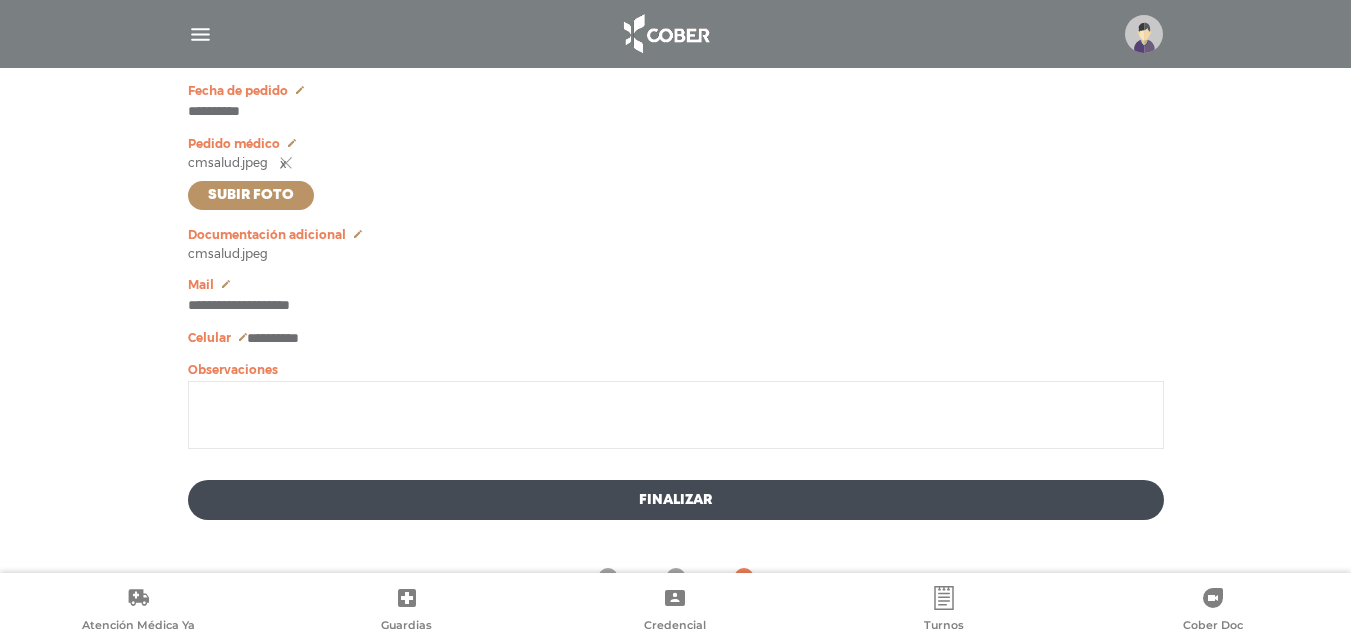 scroll, scrollTop: 1233, scrollLeft: 0, axis: vertical 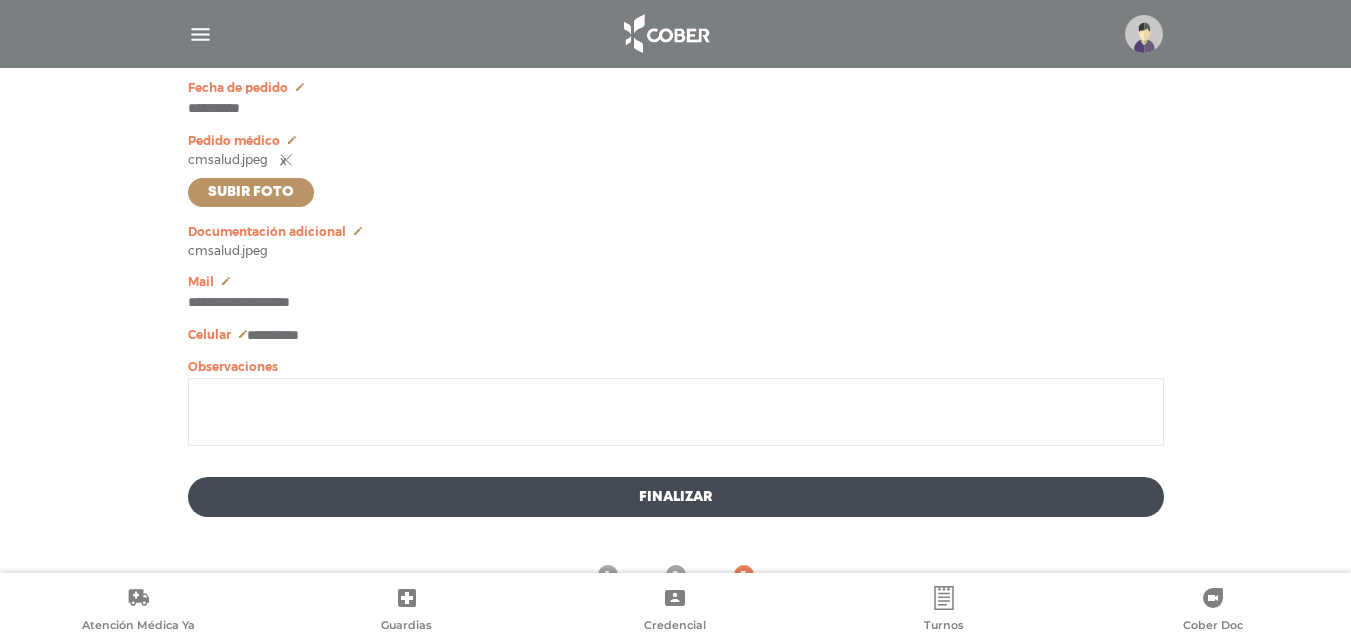 click at bounding box center (676, 412) 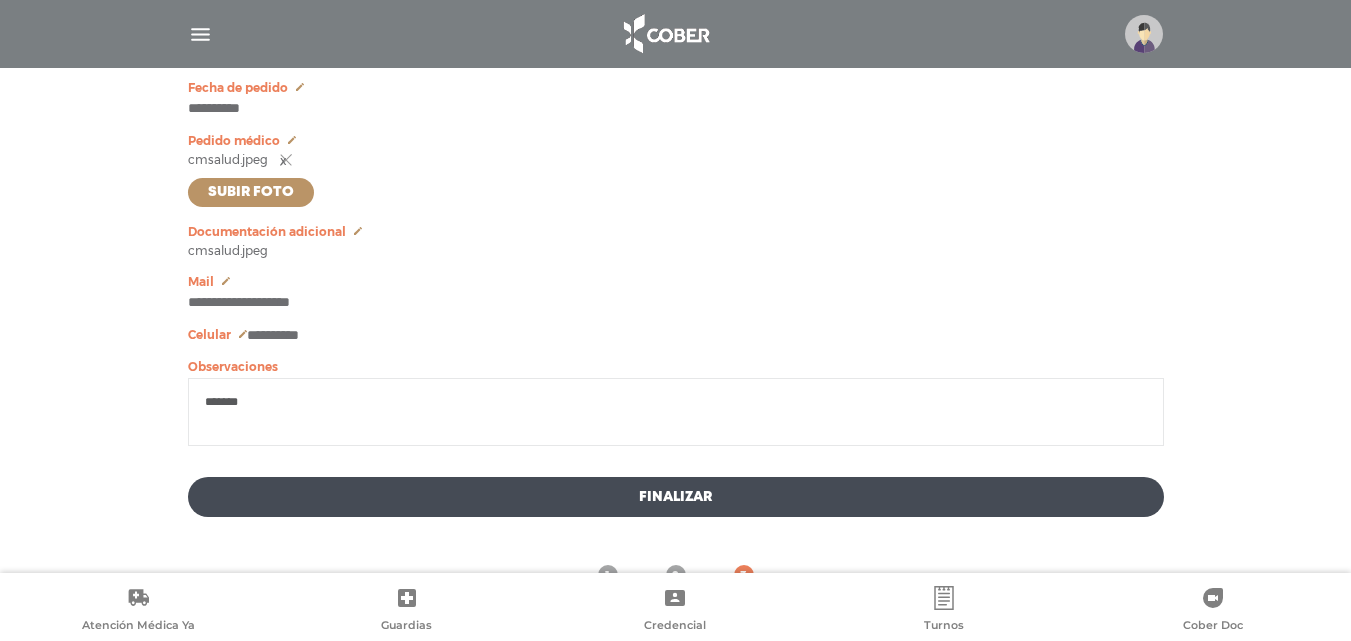 type on "*" 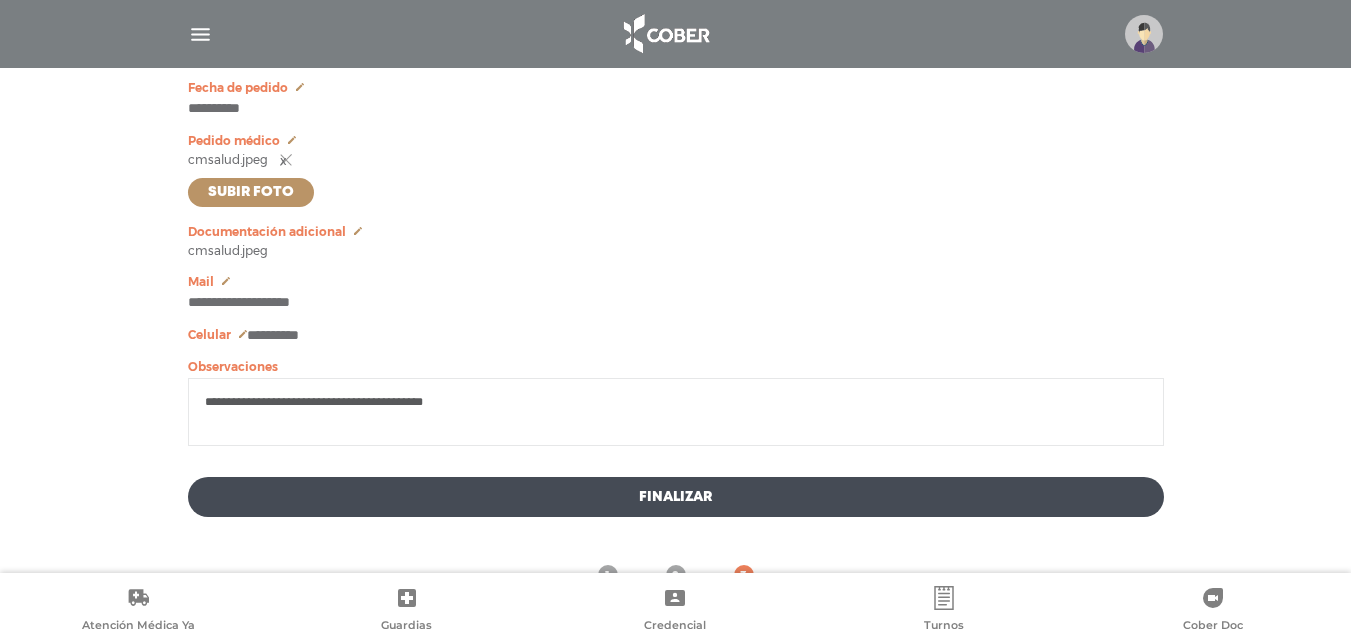 drag, startPoint x: 473, startPoint y: 418, endPoint x: 367, endPoint y: 415, distance: 106.04244 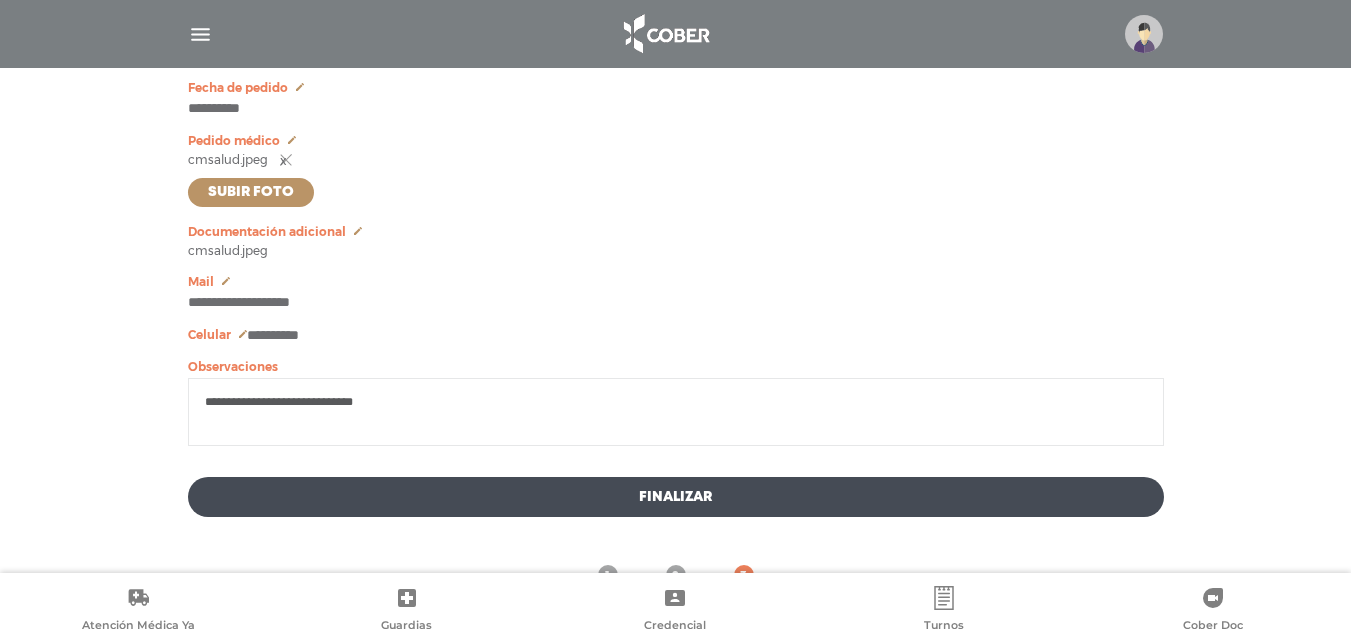 click on "**********" at bounding box center (676, 412) 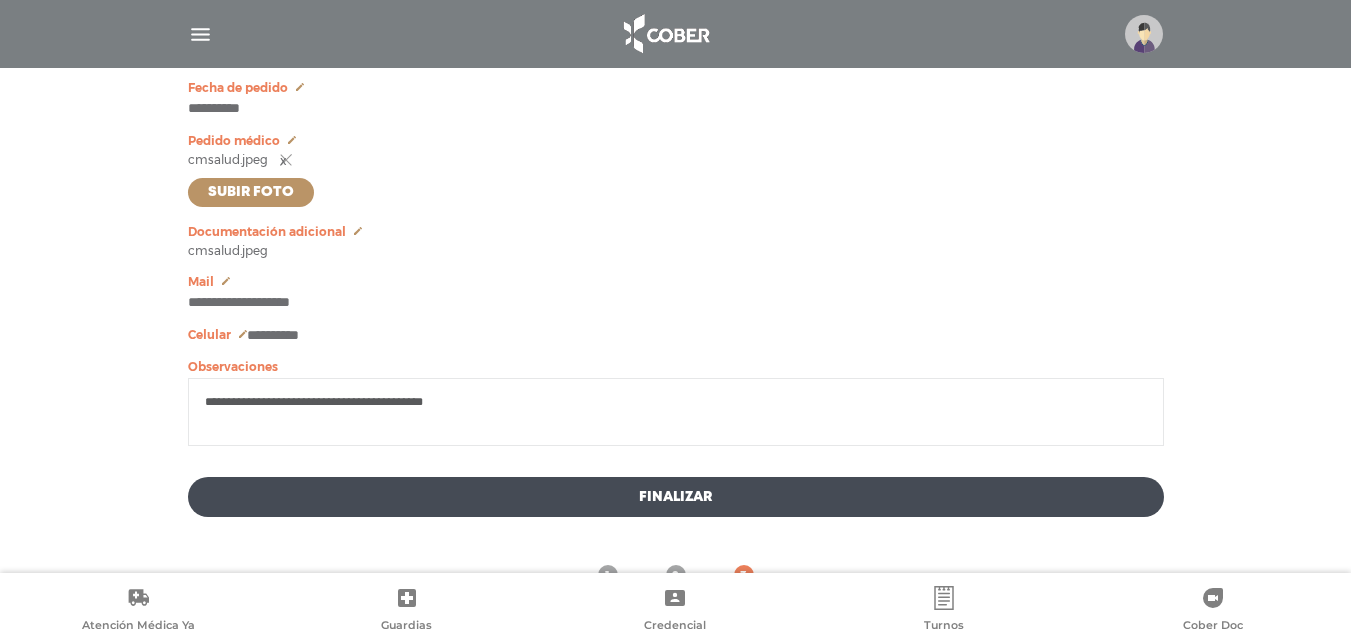 click on "**********" at bounding box center [676, 412] 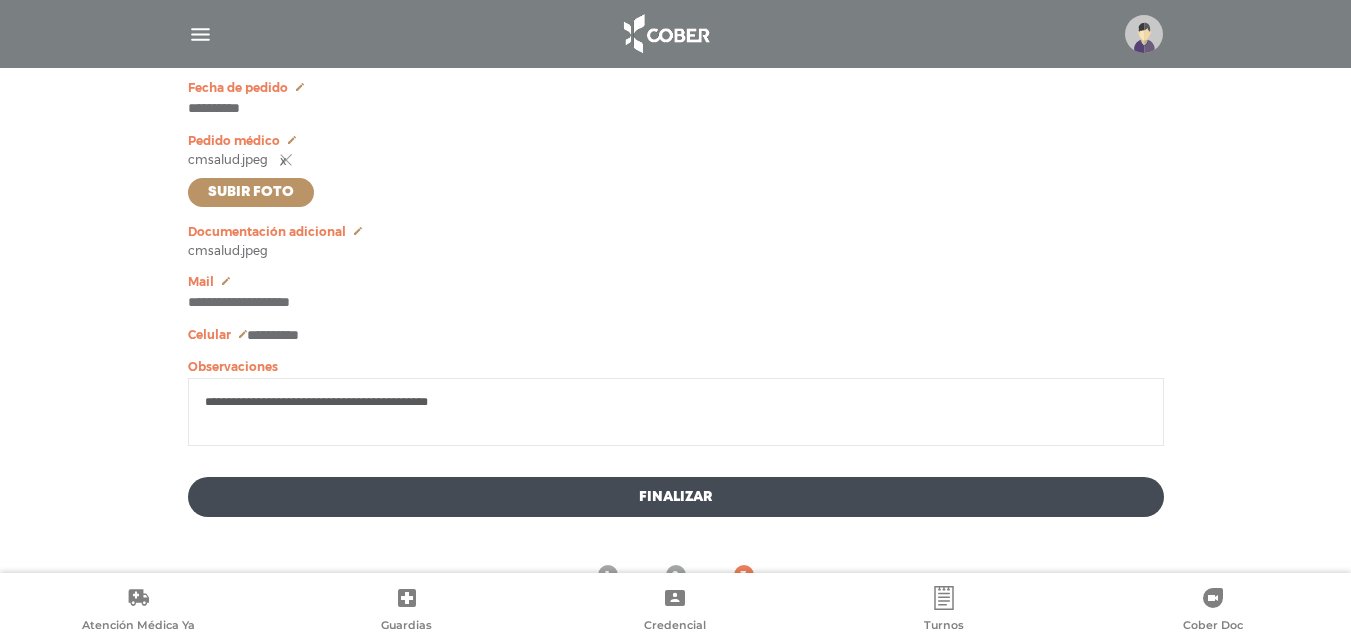 click on "**********" at bounding box center (676, 412) 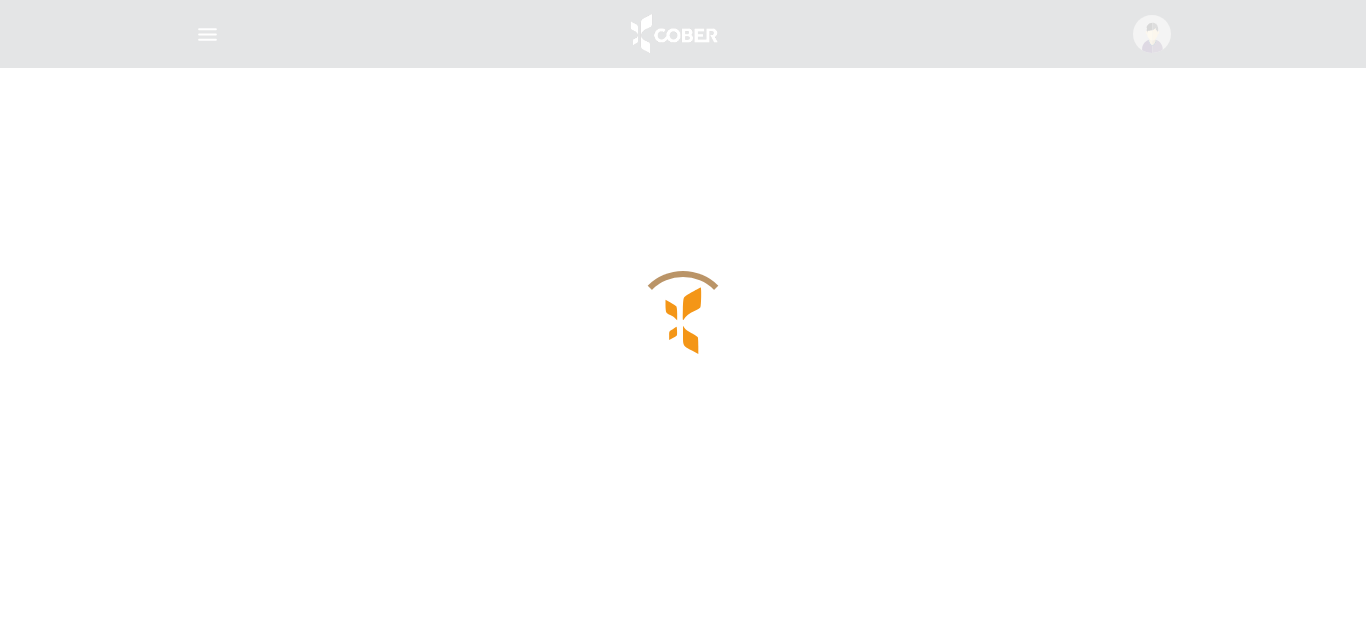 scroll, scrollTop: 0, scrollLeft: 0, axis: both 